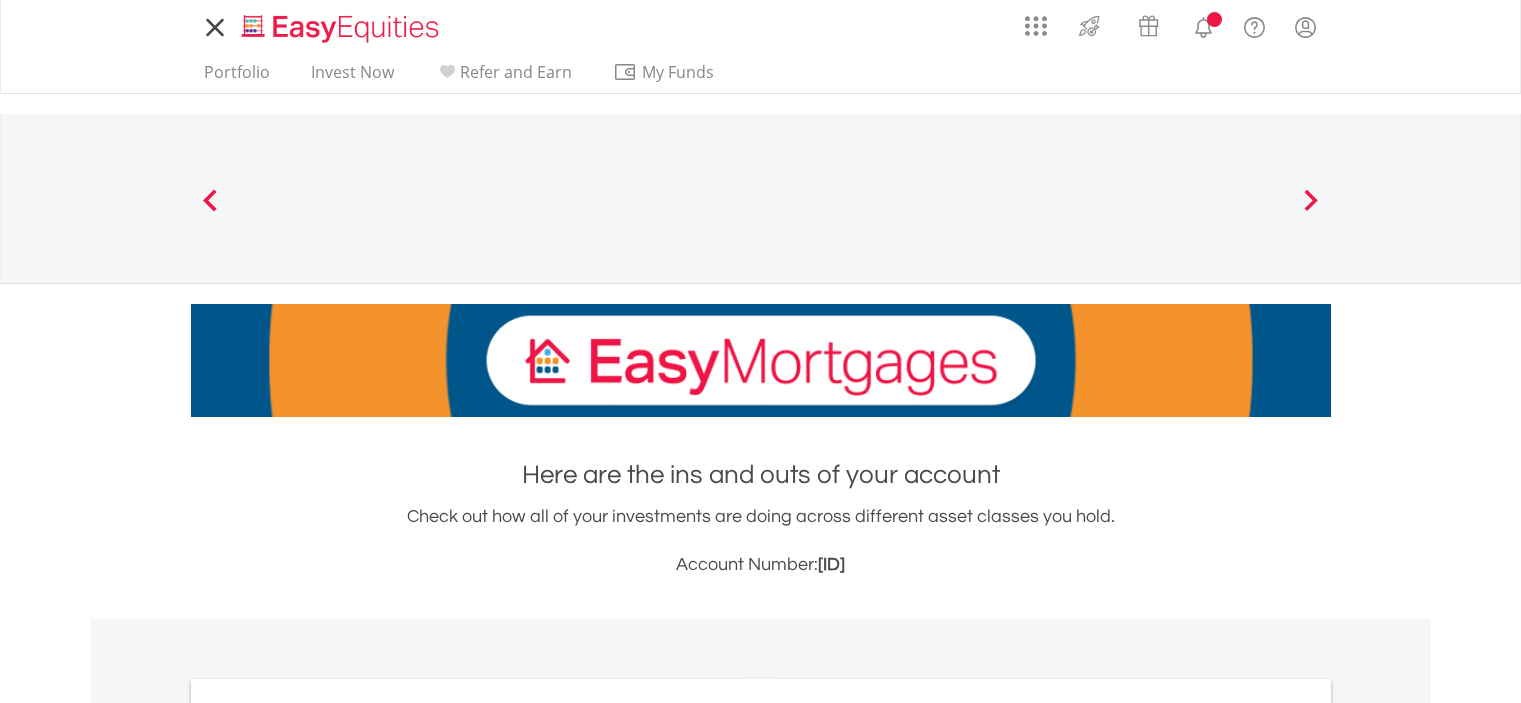 scroll, scrollTop: 0, scrollLeft: 0, axis: both 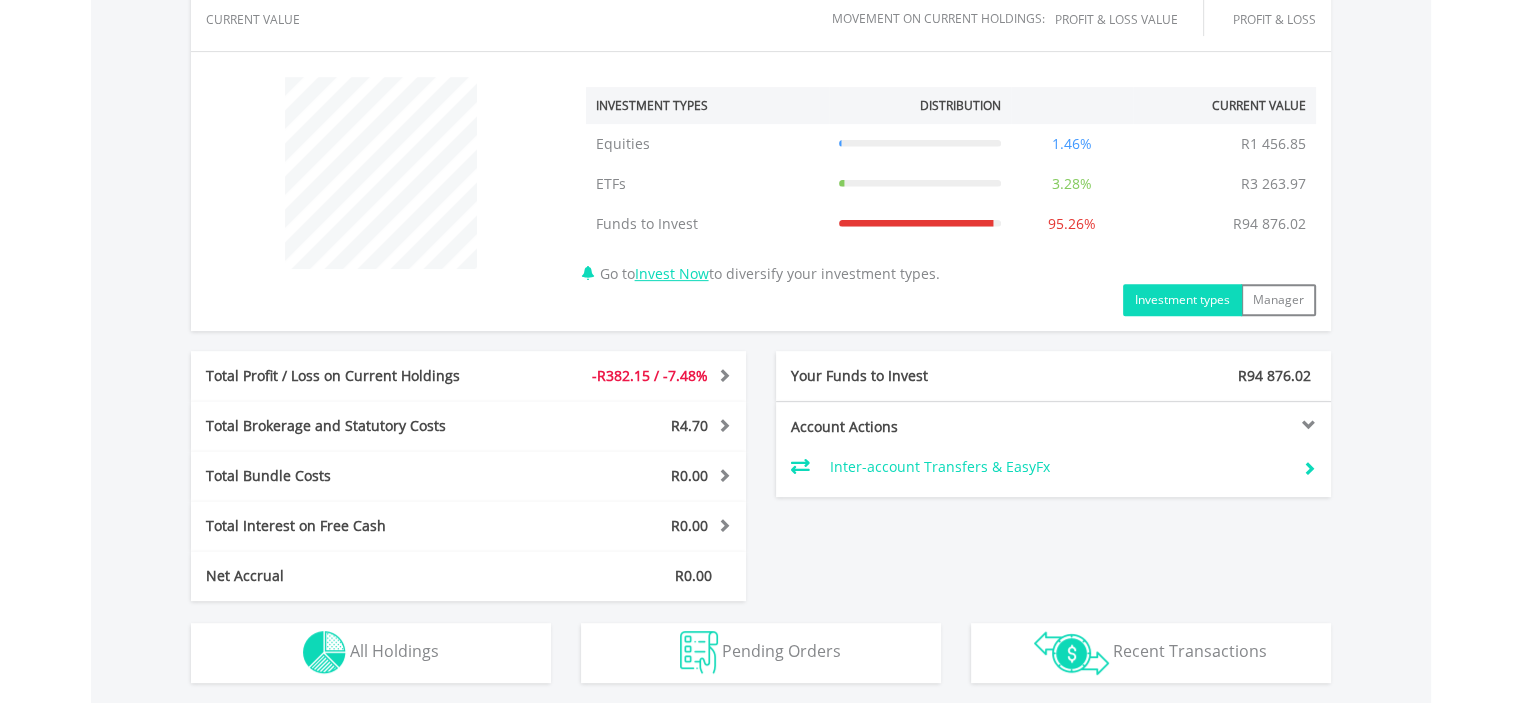 click on "-R382.15 / -7.48%" at bounding box center [650, 375] 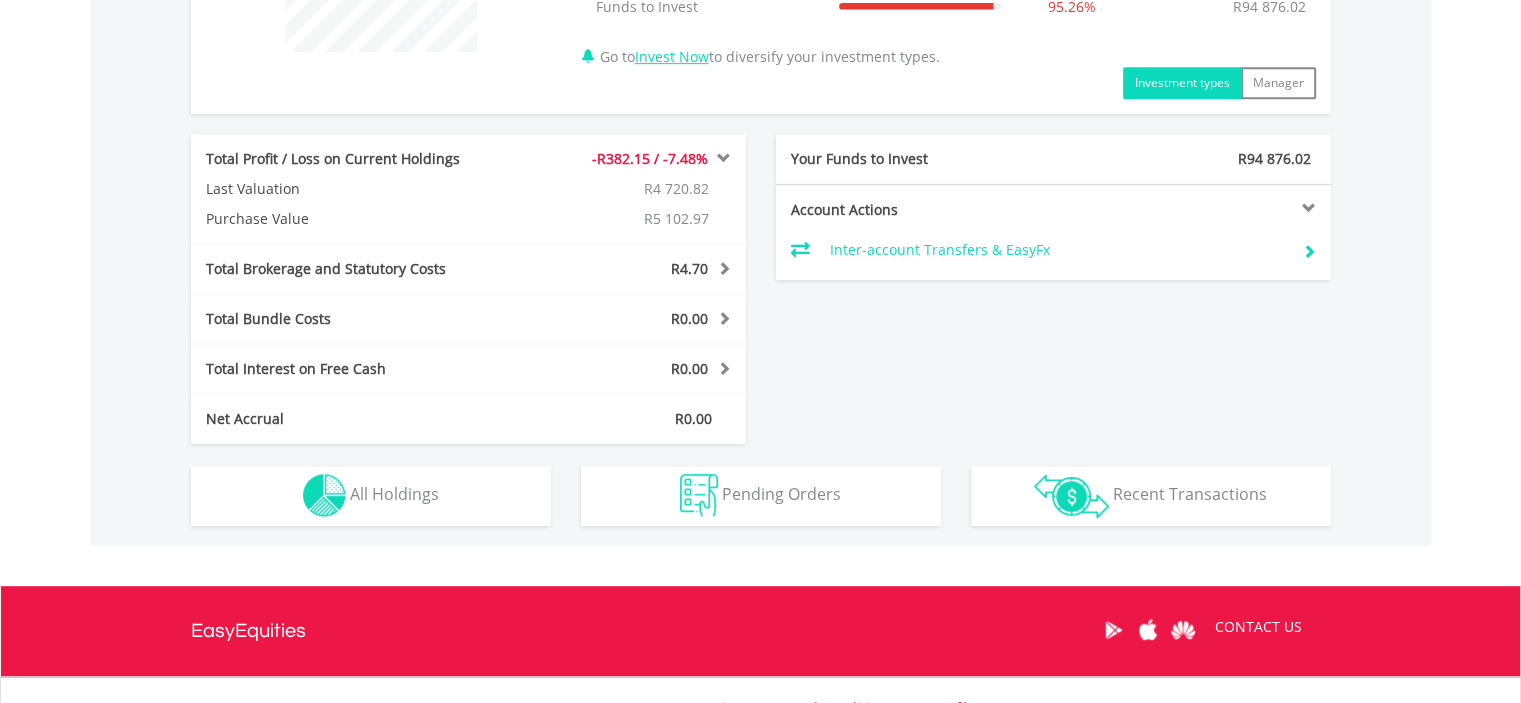 scroll, scrollTop: 1086, scrollLeft: 0, axis: vertical 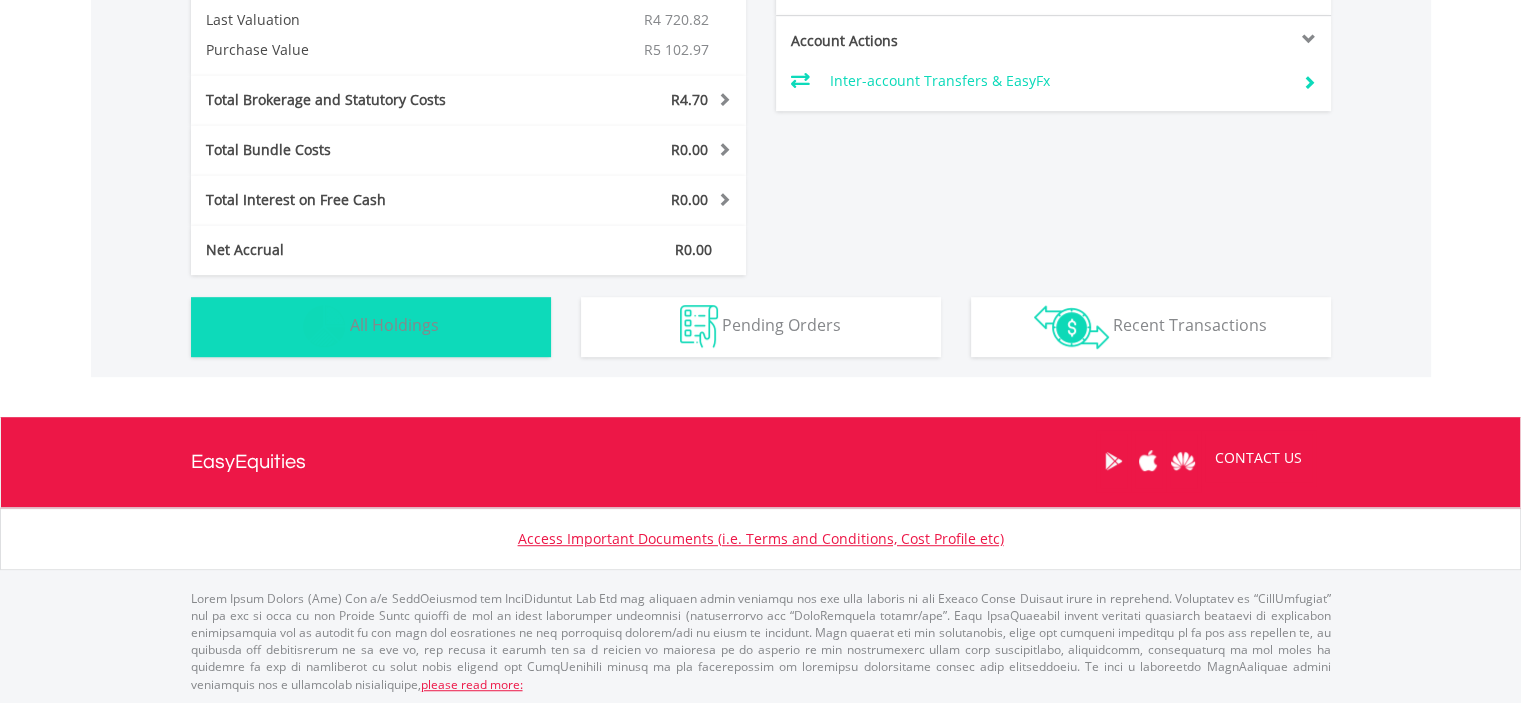 click on "All Holdings" at bounding box center [394, 325] 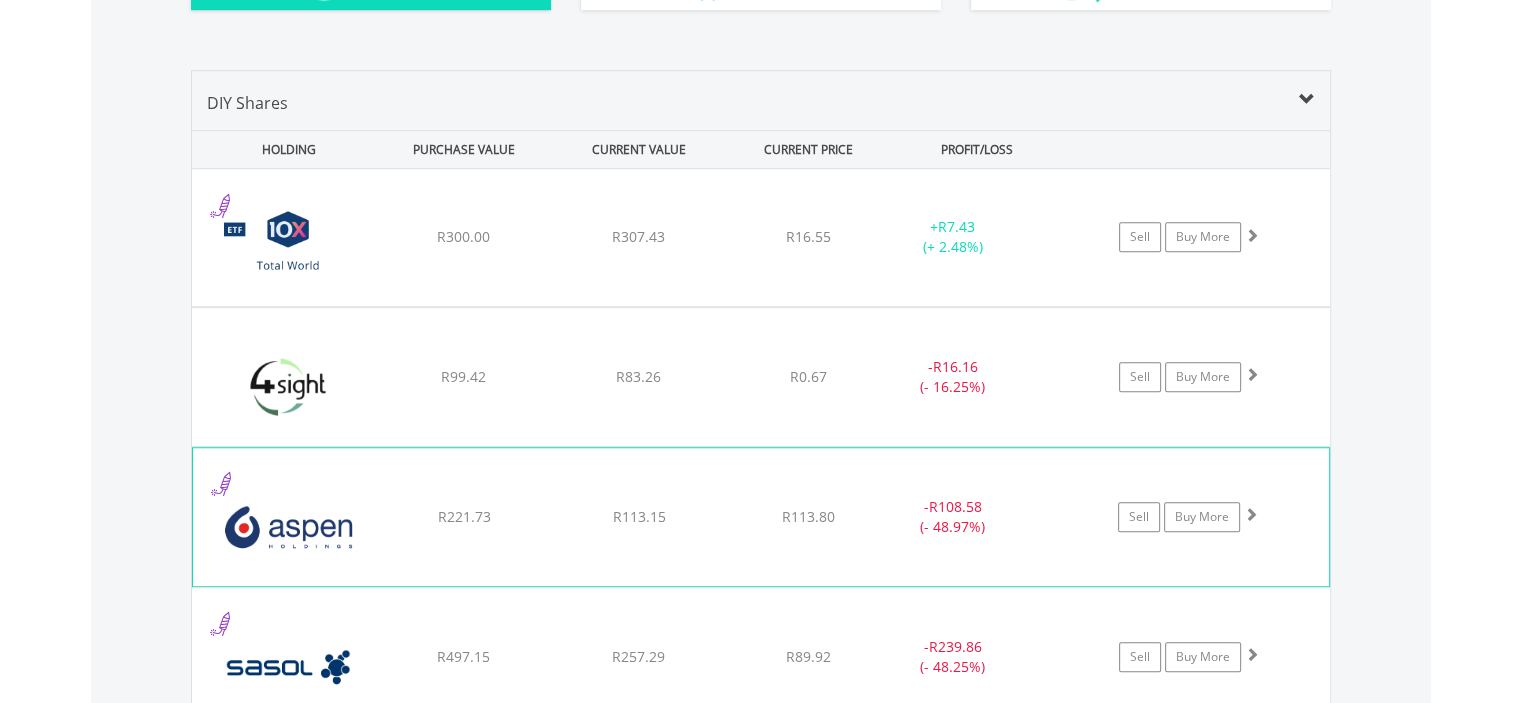 scroll, scrollTop: 1401, scrollLeft: 0, axis: vertical 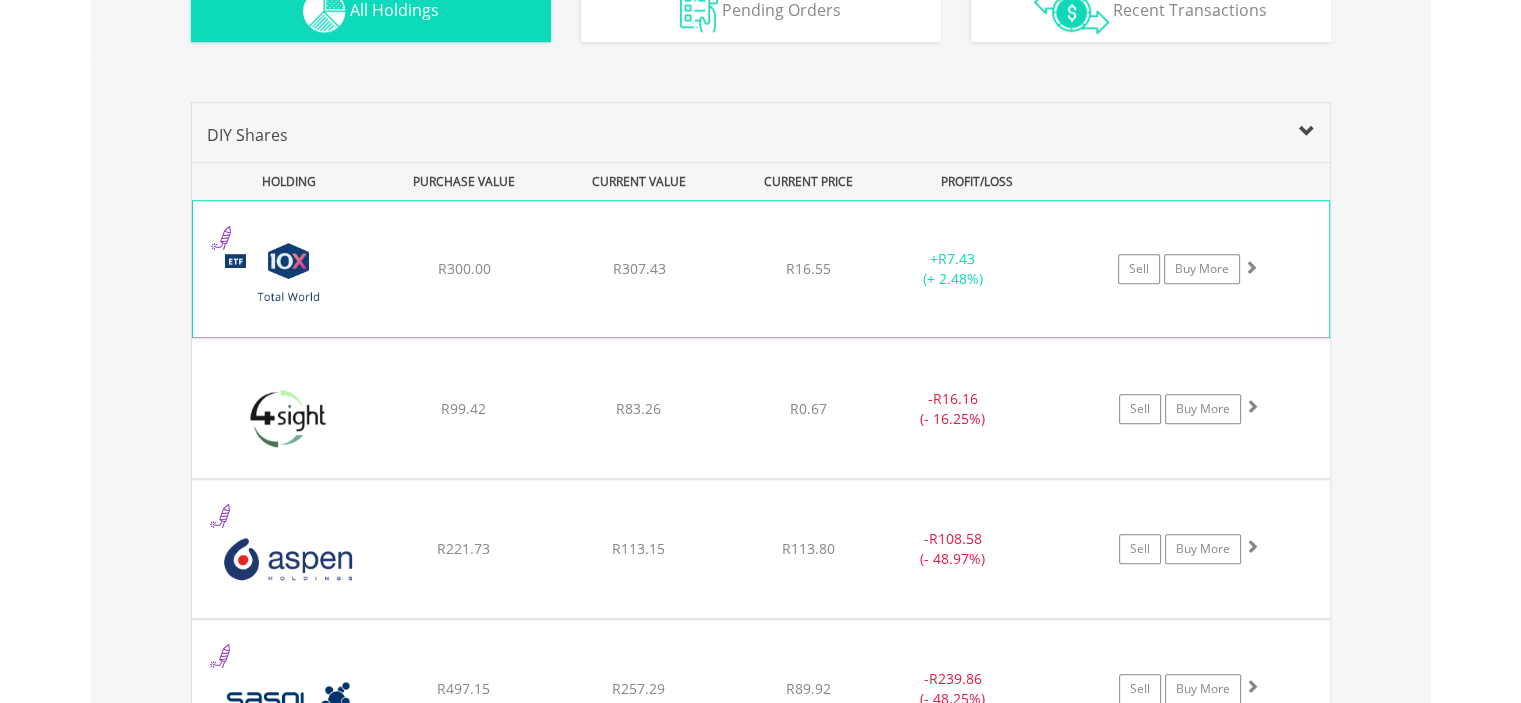 click at bounding box center [289, 279] 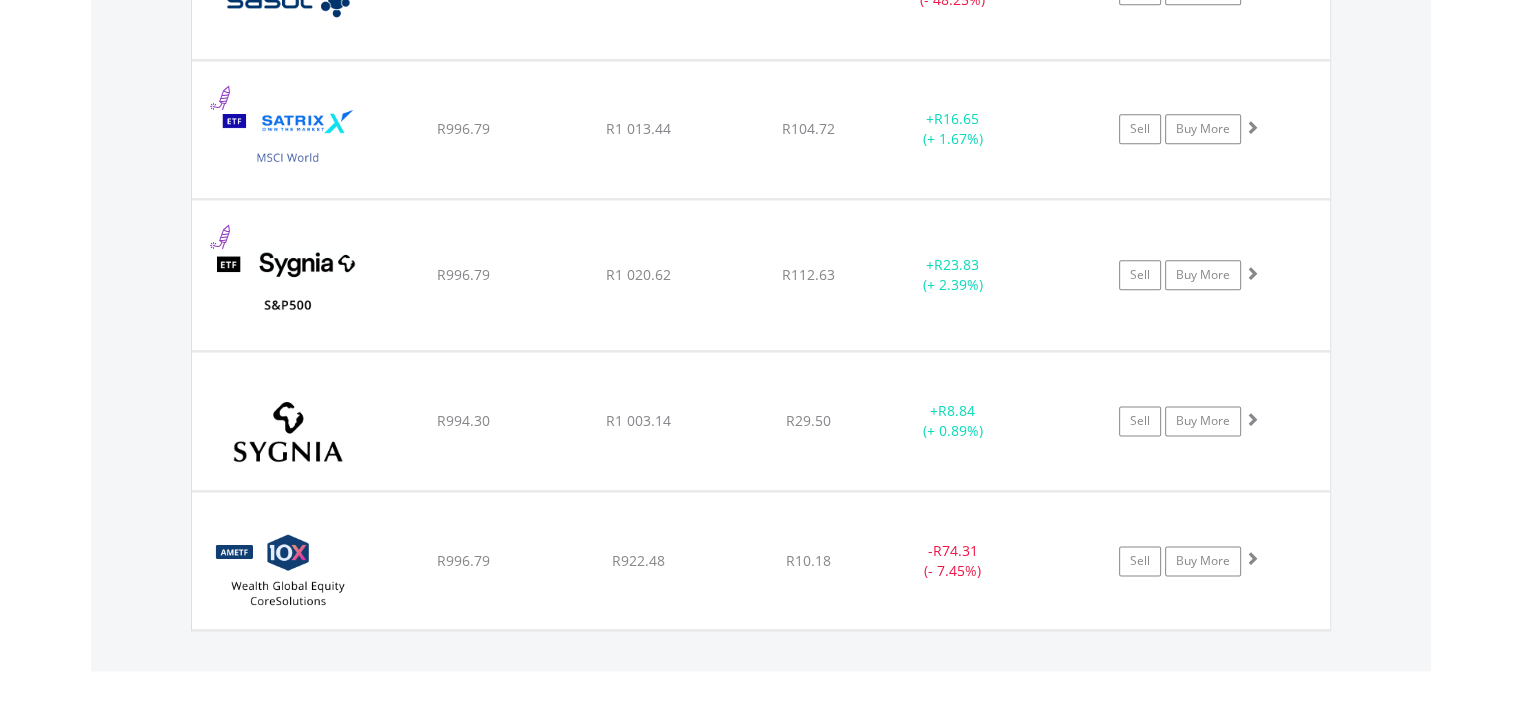 scroll, scrollTop: 2501, scrollLeft: 0, axis: vertical 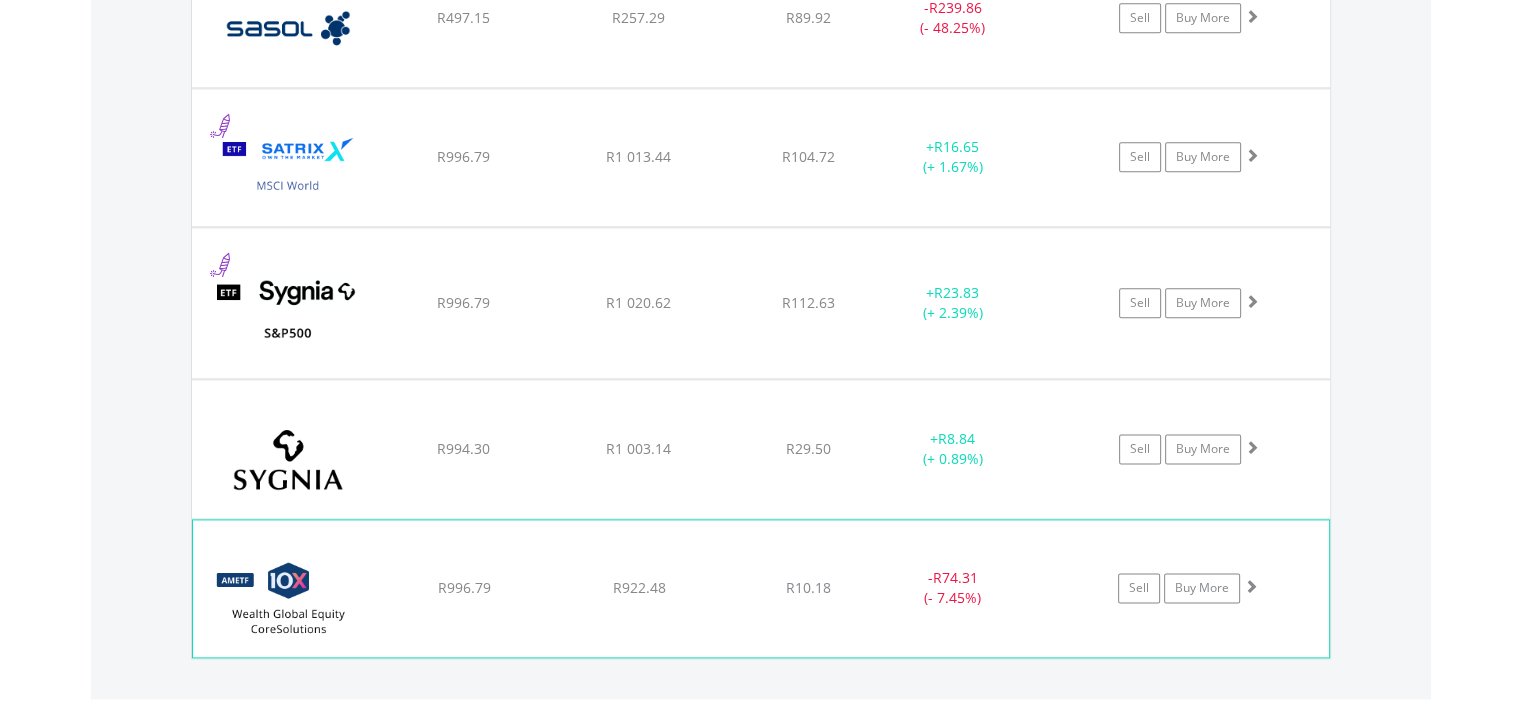 click on "-  R74.31 (- 7.45%)" at bounding box center (953, -262) 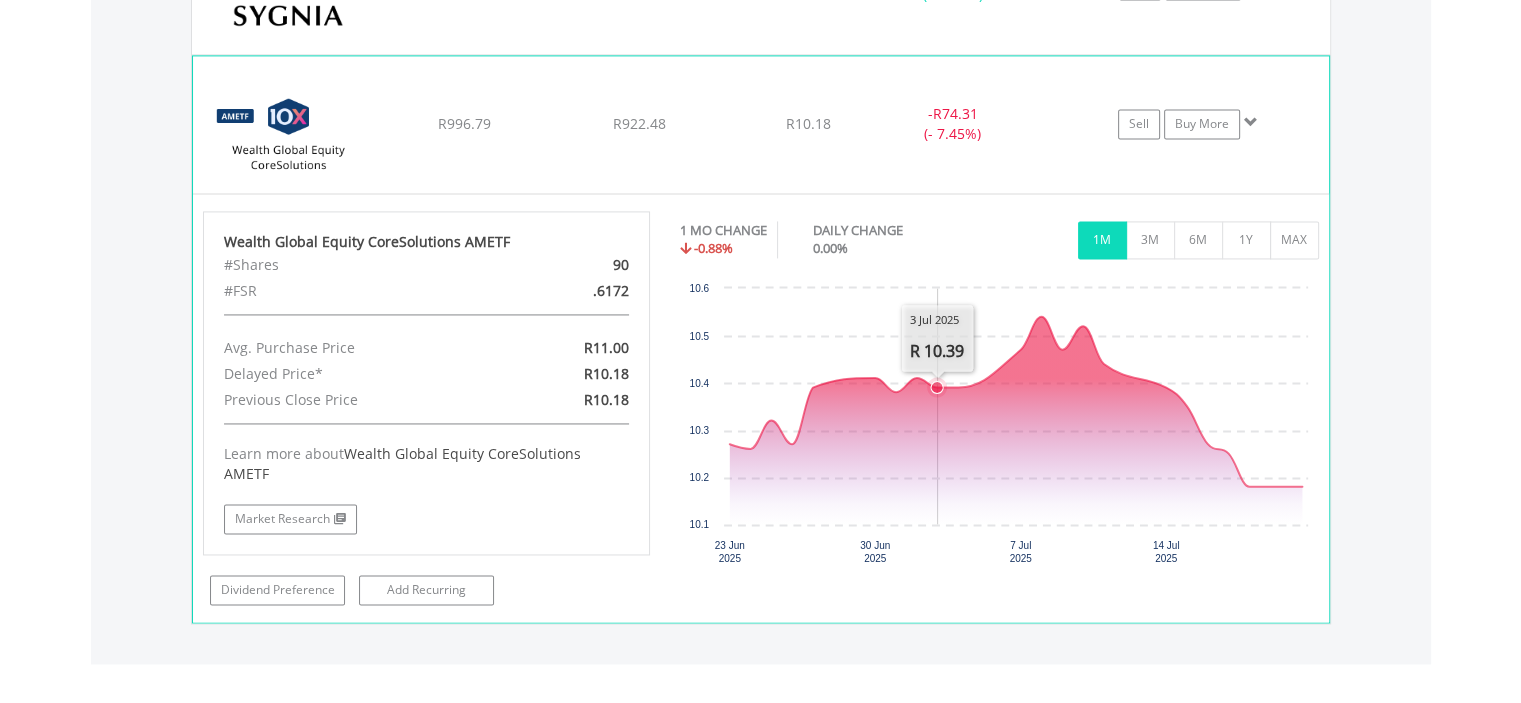 scroll, scrollTop: 3001, scrollLeft: 0, axis: vertical 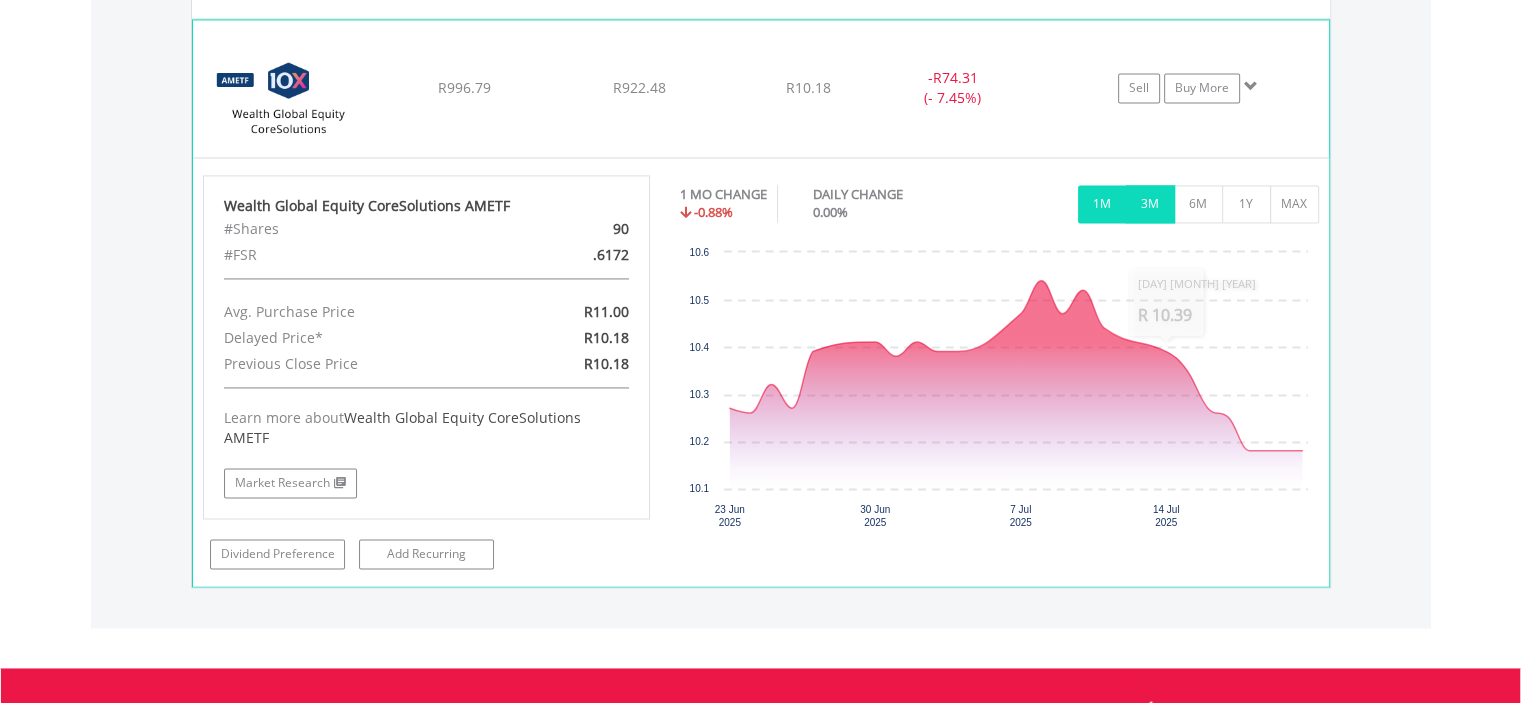 click on "3M" at bounding box center [1150, 204] 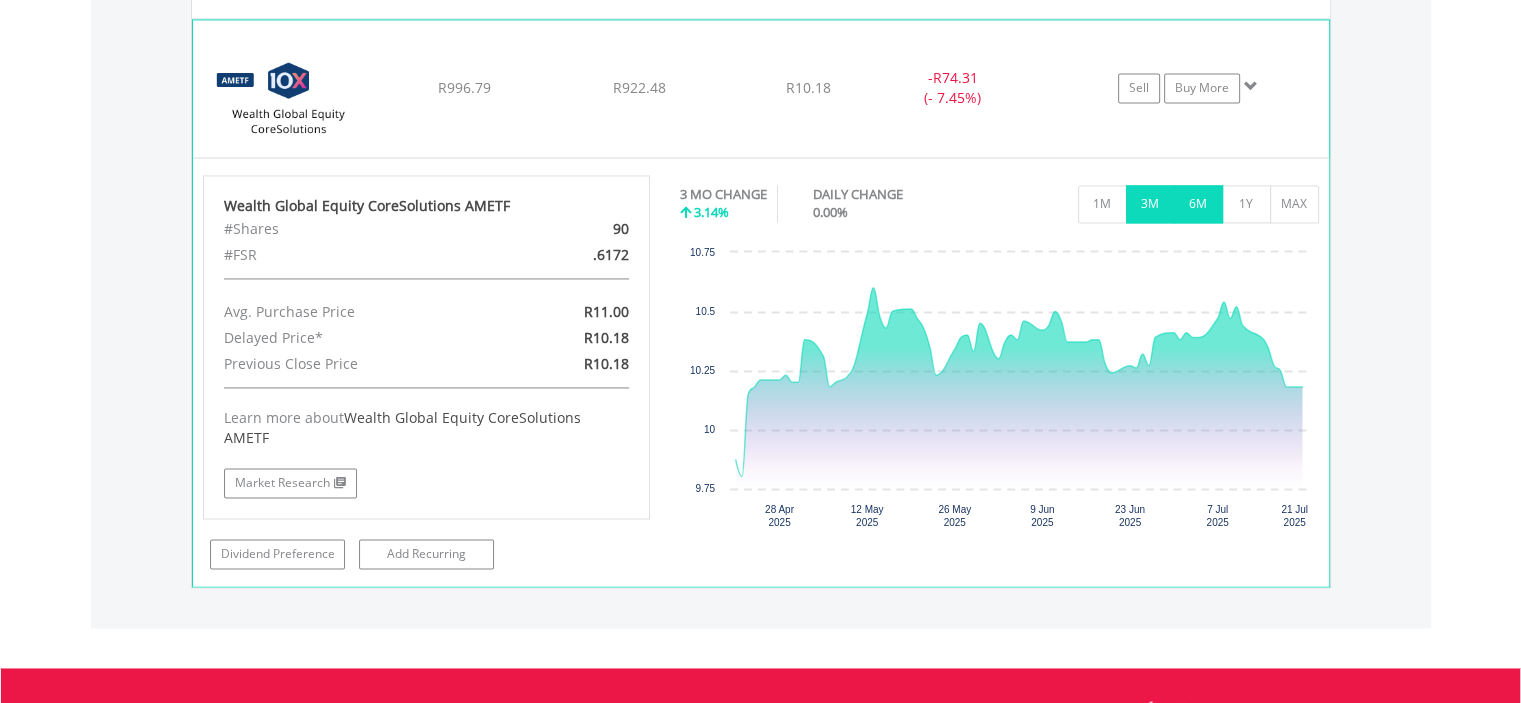 click on "6M" at bounding box center (1198, 204) 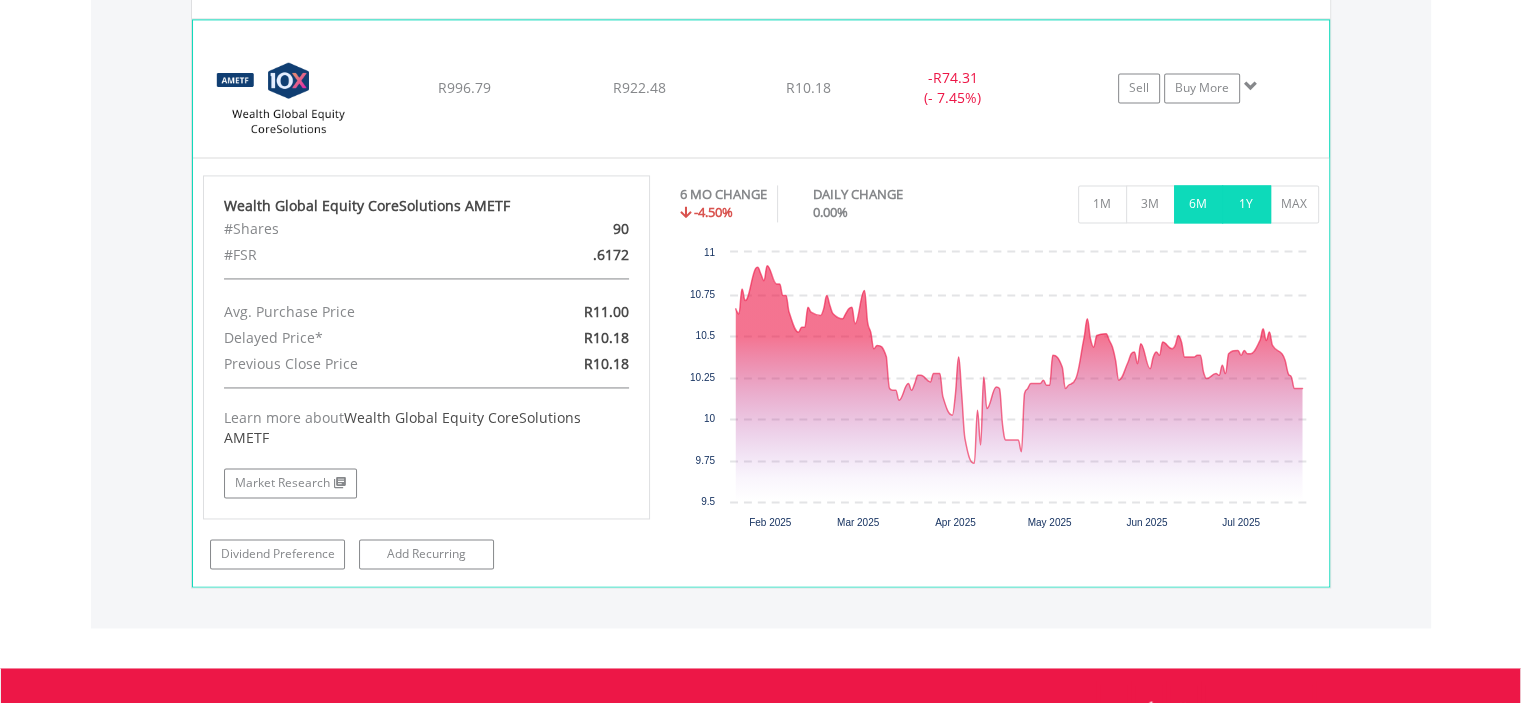 click on "1Y" at bounding box center [1246, 204] 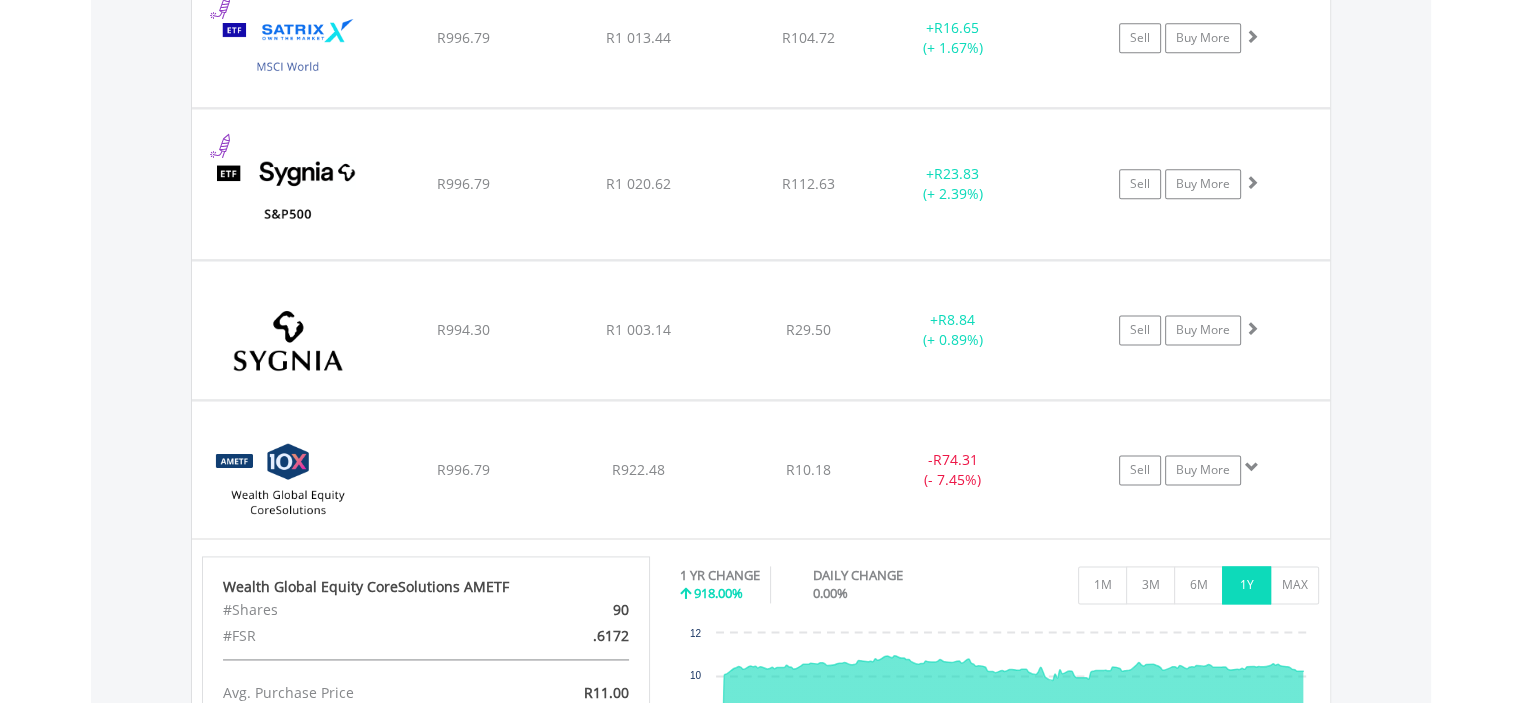 scroll, scrollTop: 2501, scrollLeft: 0, axis: vertical 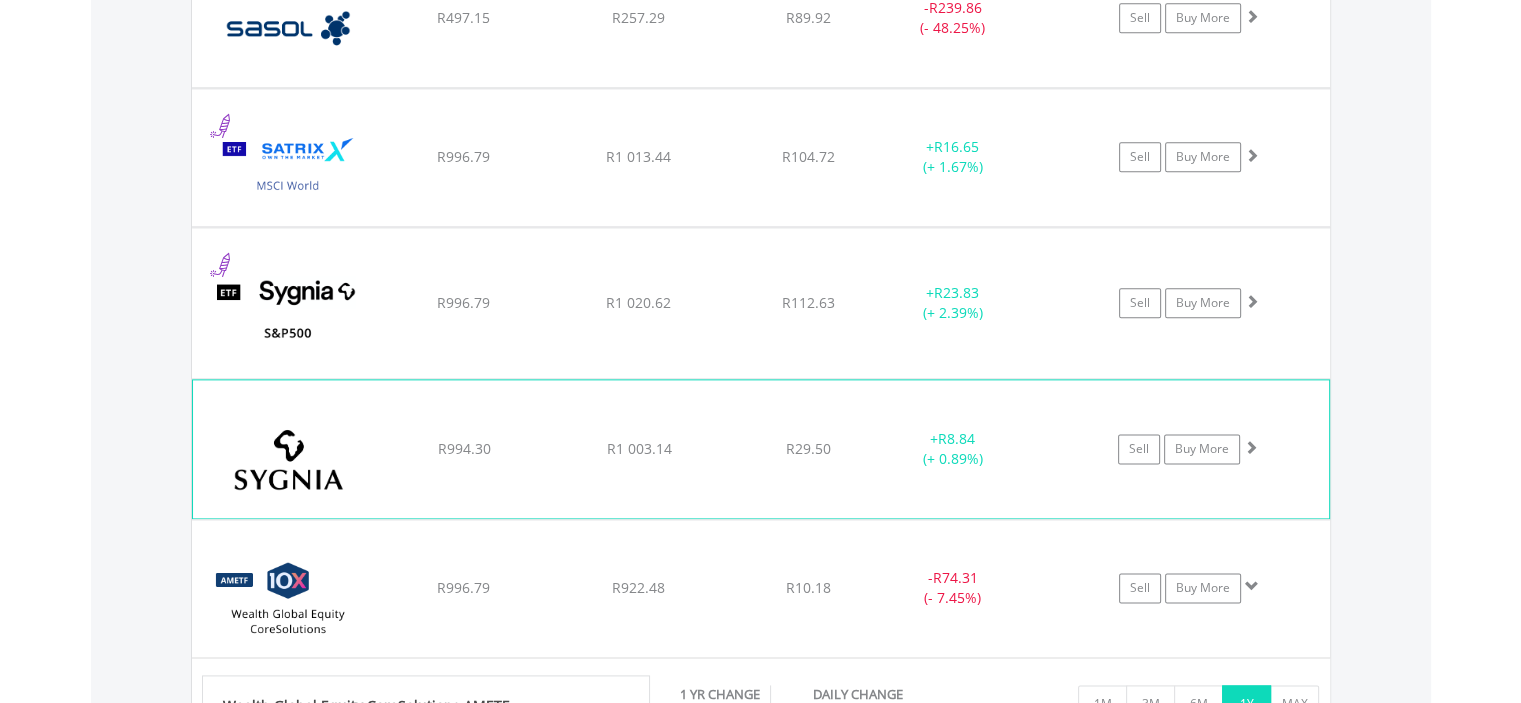 click on "R29.50" at bounding box center [808, -831] 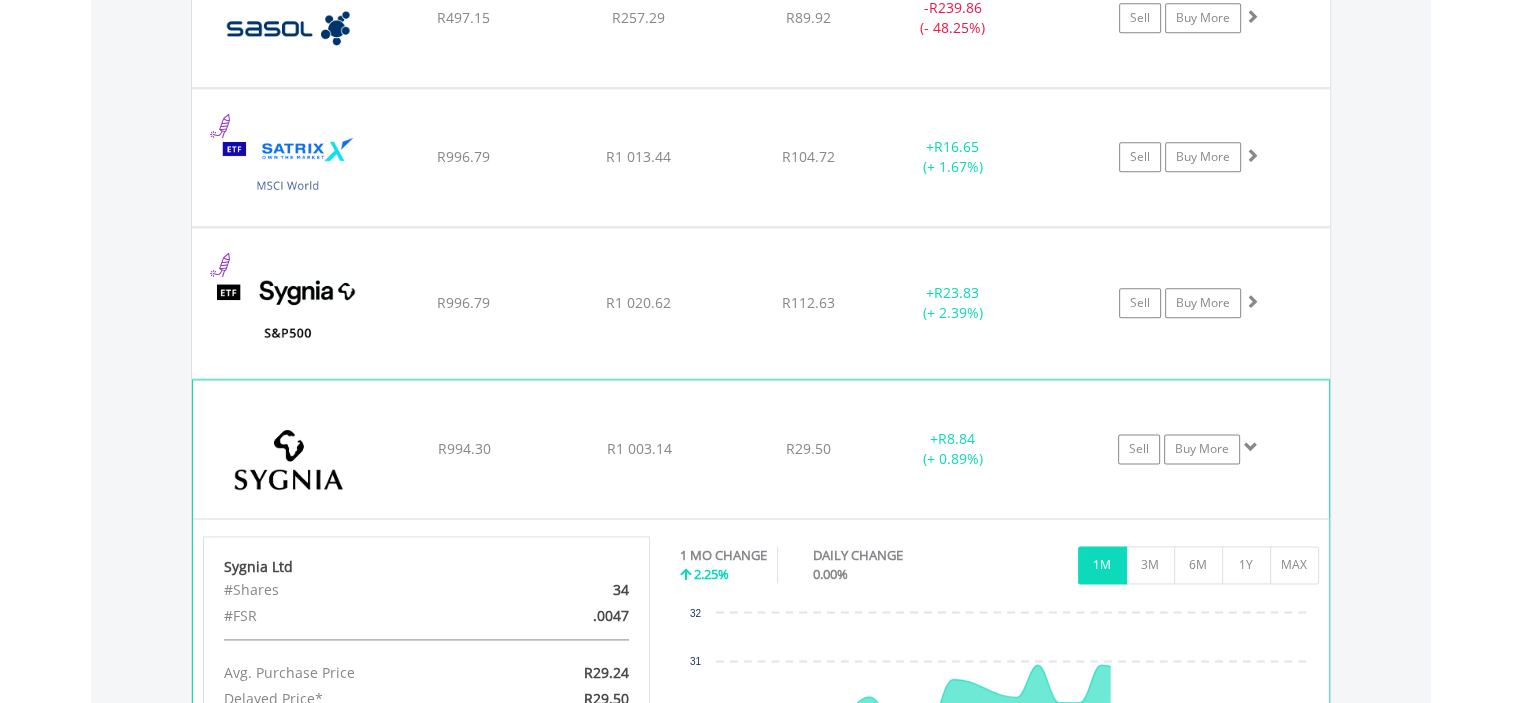 scroll, scrollTop: 2901, scrollLeft: 0, axis: vertical 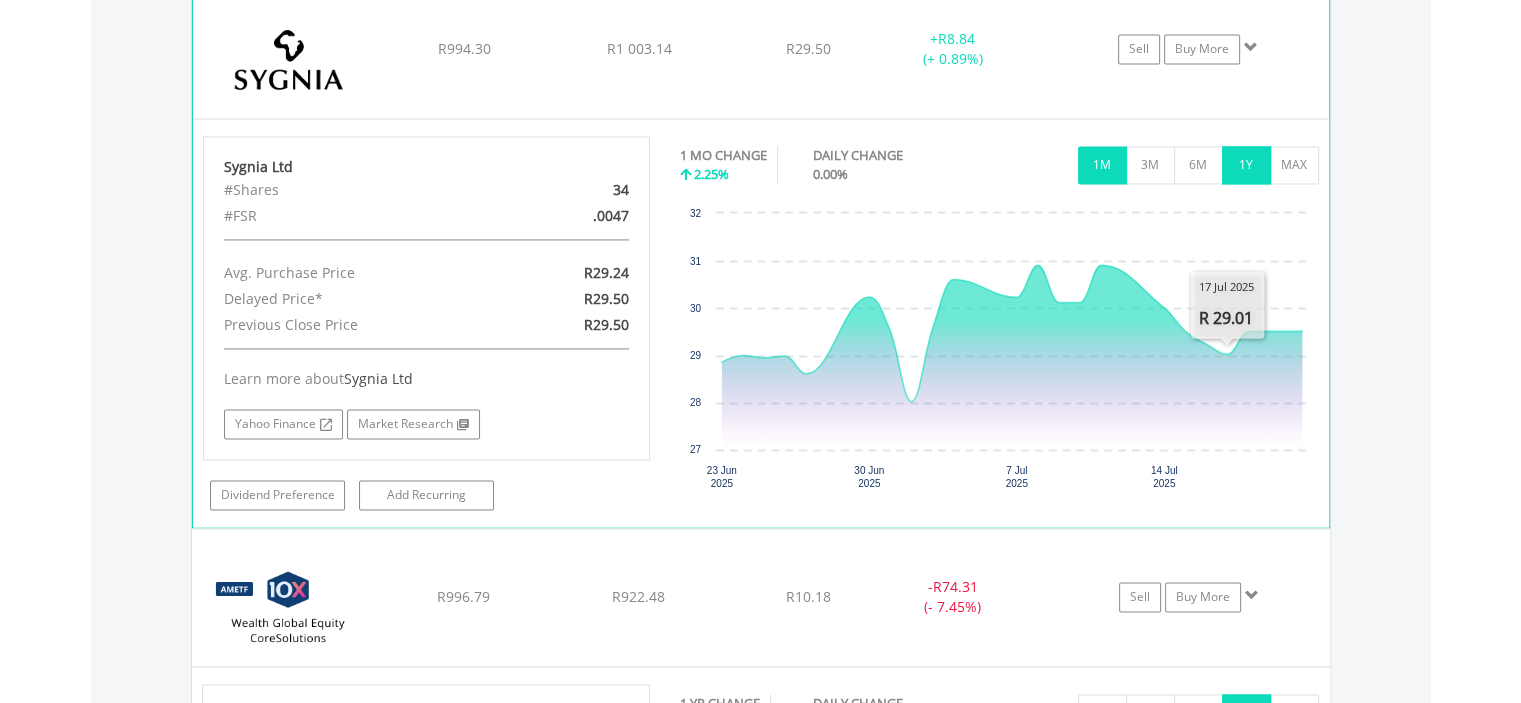click on "1Y" at bounding box center [1246, 165] 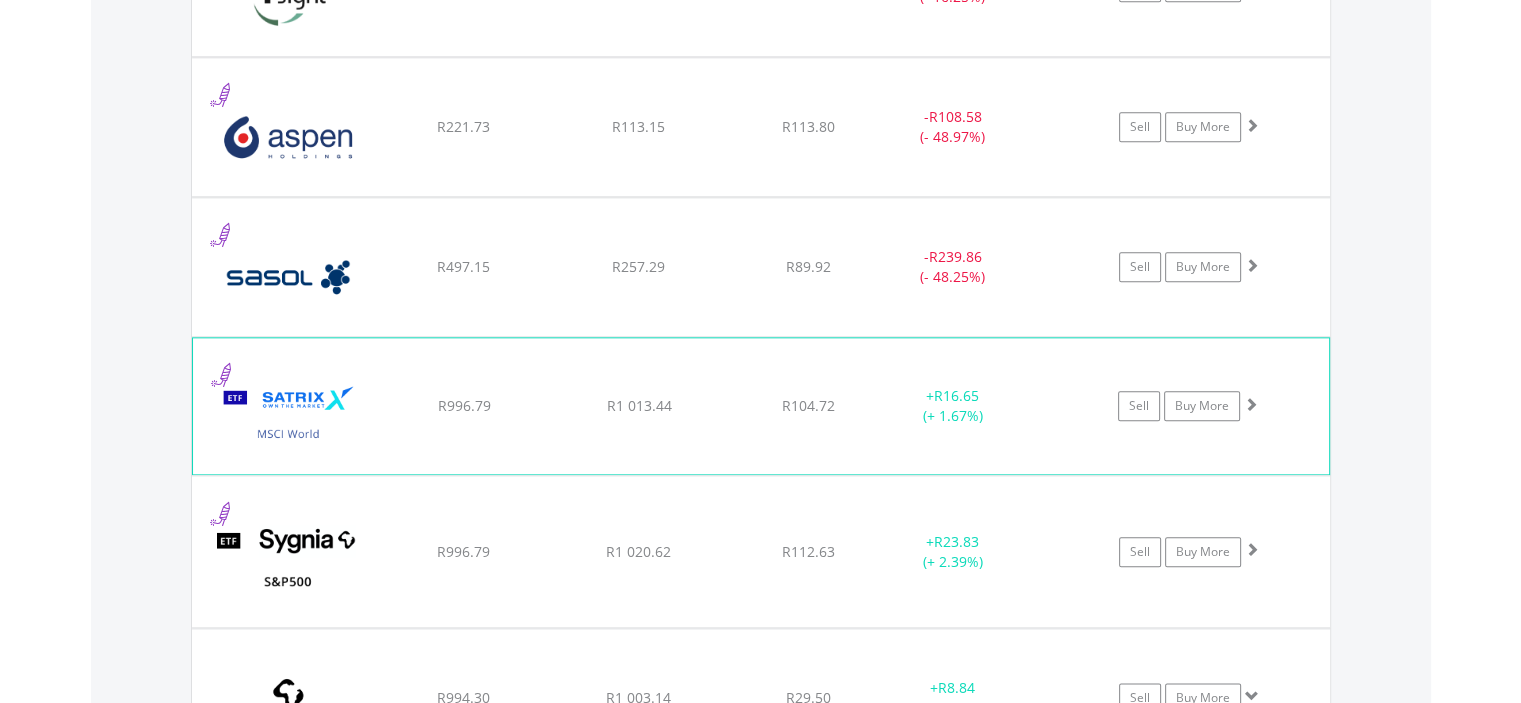 scroll, scrollTop: 2201, scrollLeft: 0, axis: vertical 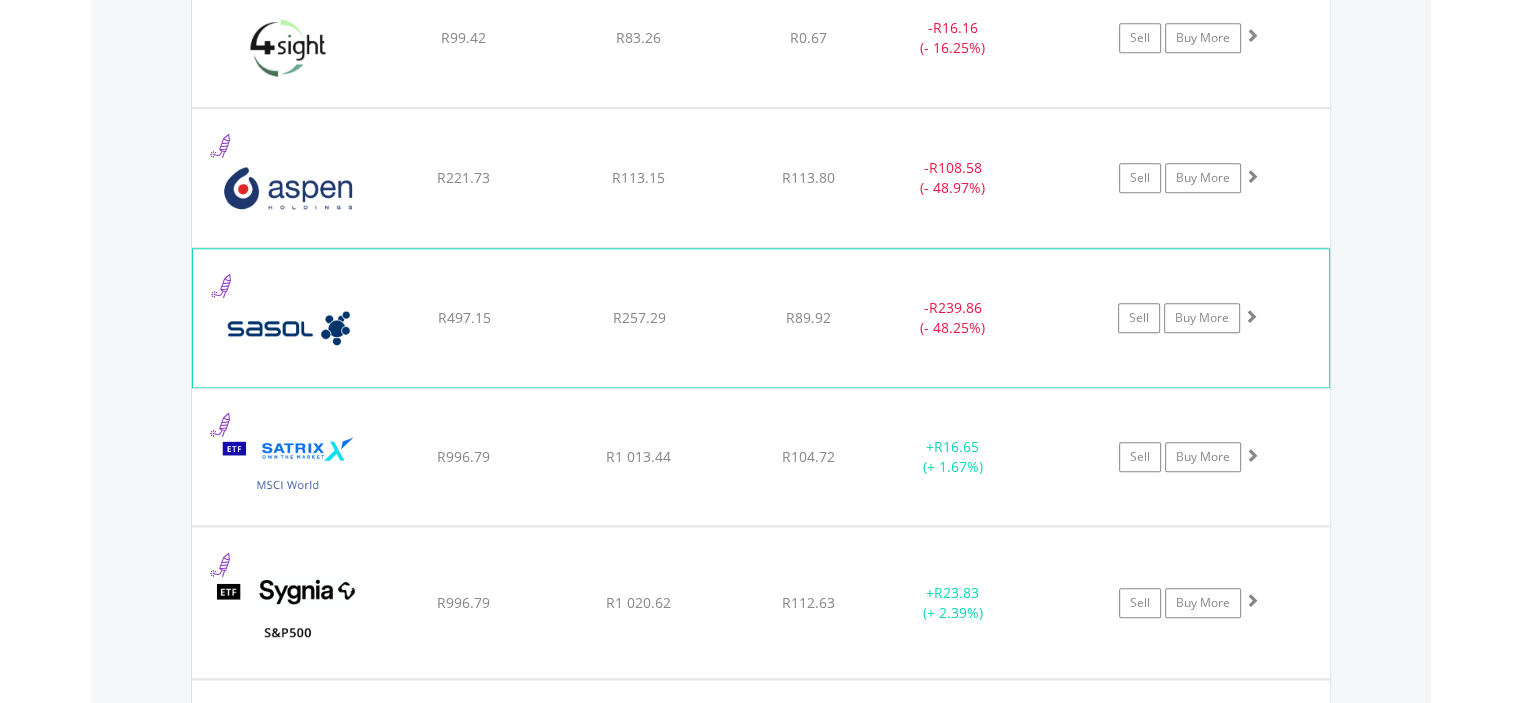 click on "R239.86" at bounding box center [955, 27] 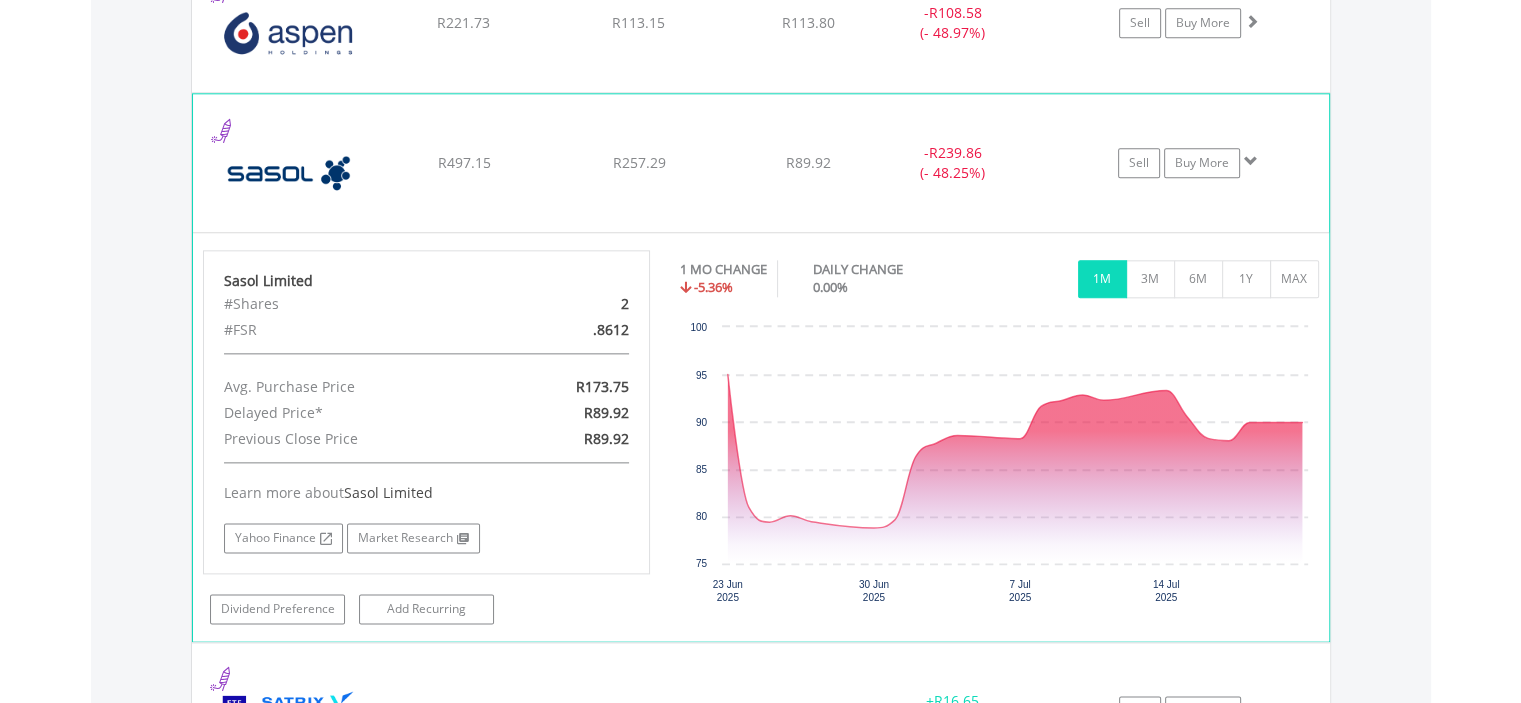 scroll, scrollTop: 2401, scrollLeft: 0, axis: vertical 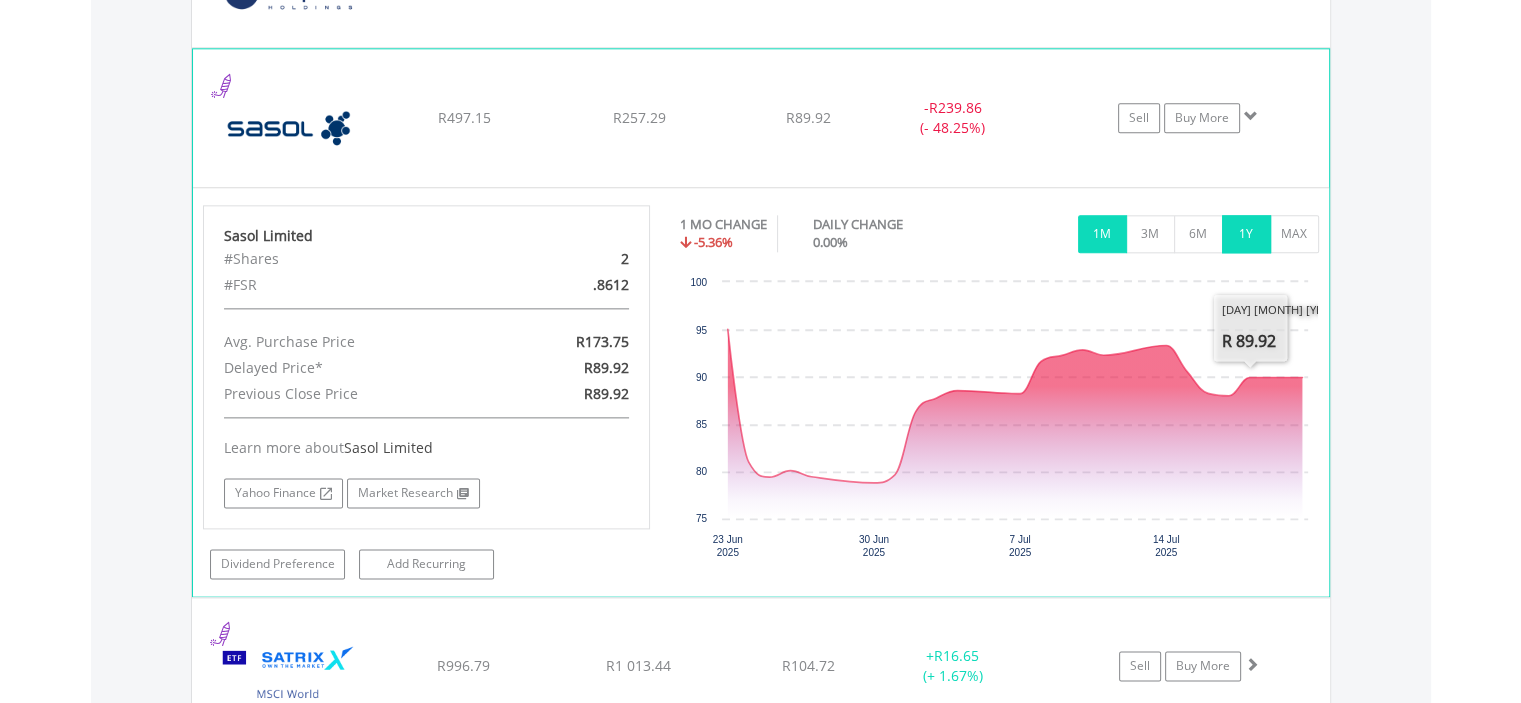click on "1Y" at bounding box center (1246, 234) 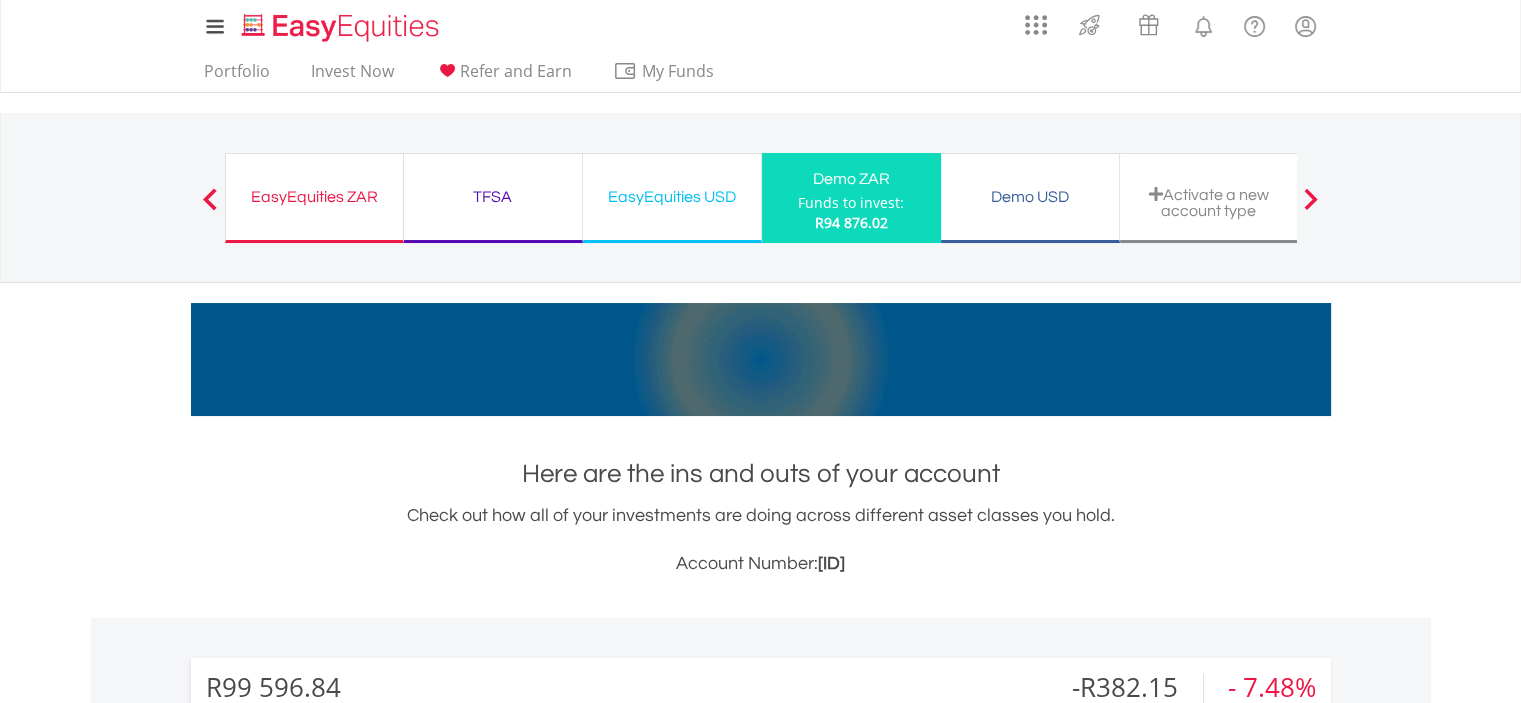 scroll, scrollTop: 0, scrollLeft: 0, axis: both 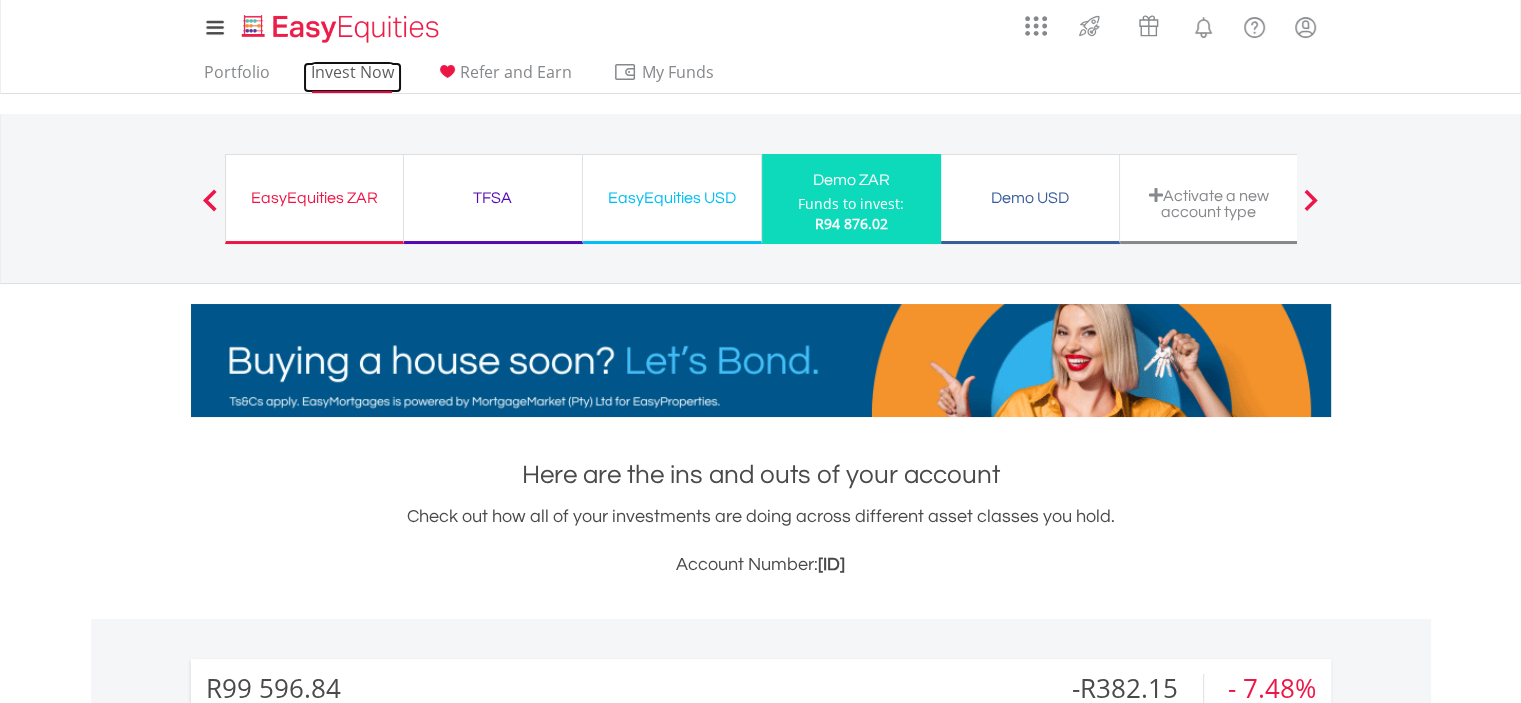click on "Invest Now" at bounding box center (352, 77) 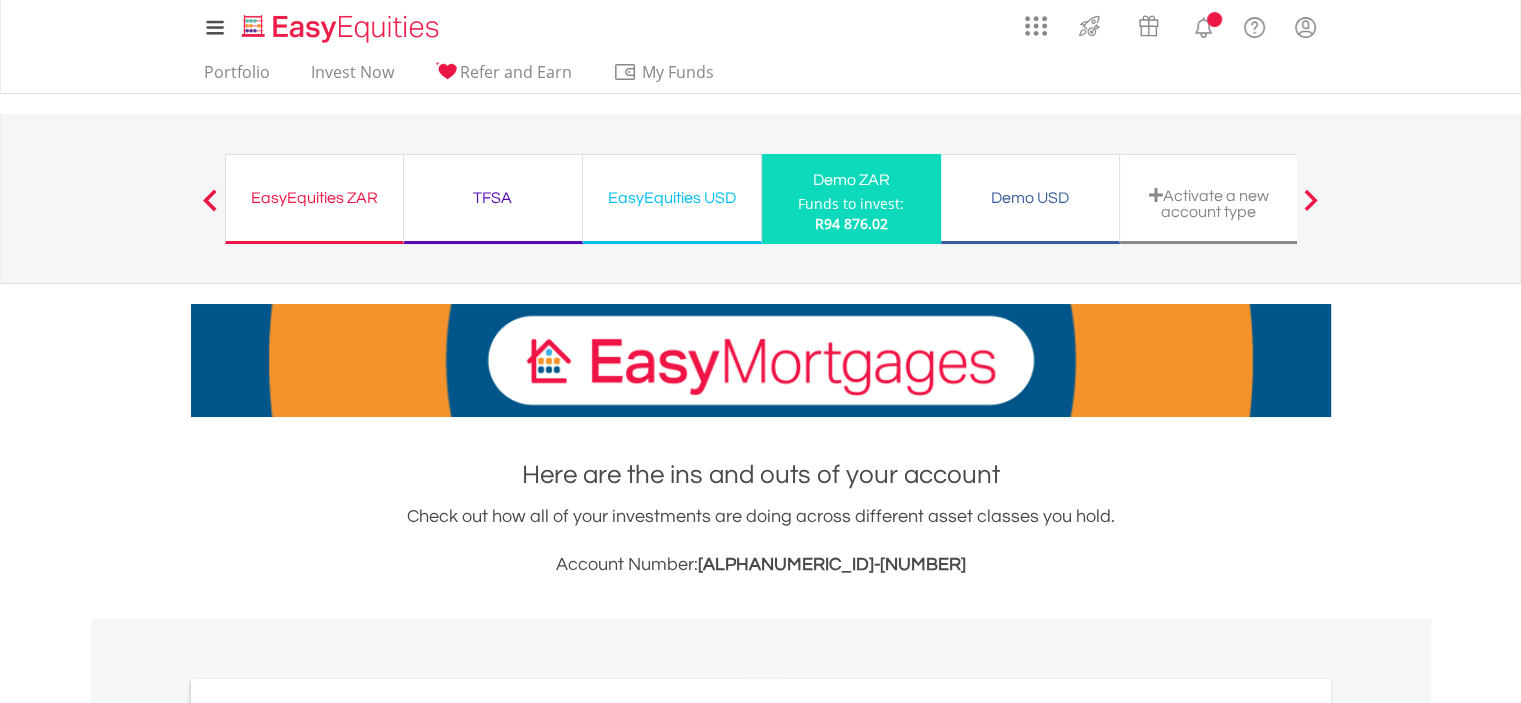 scroll, scrollTop: 0, scrollLeft: 0, axis: both 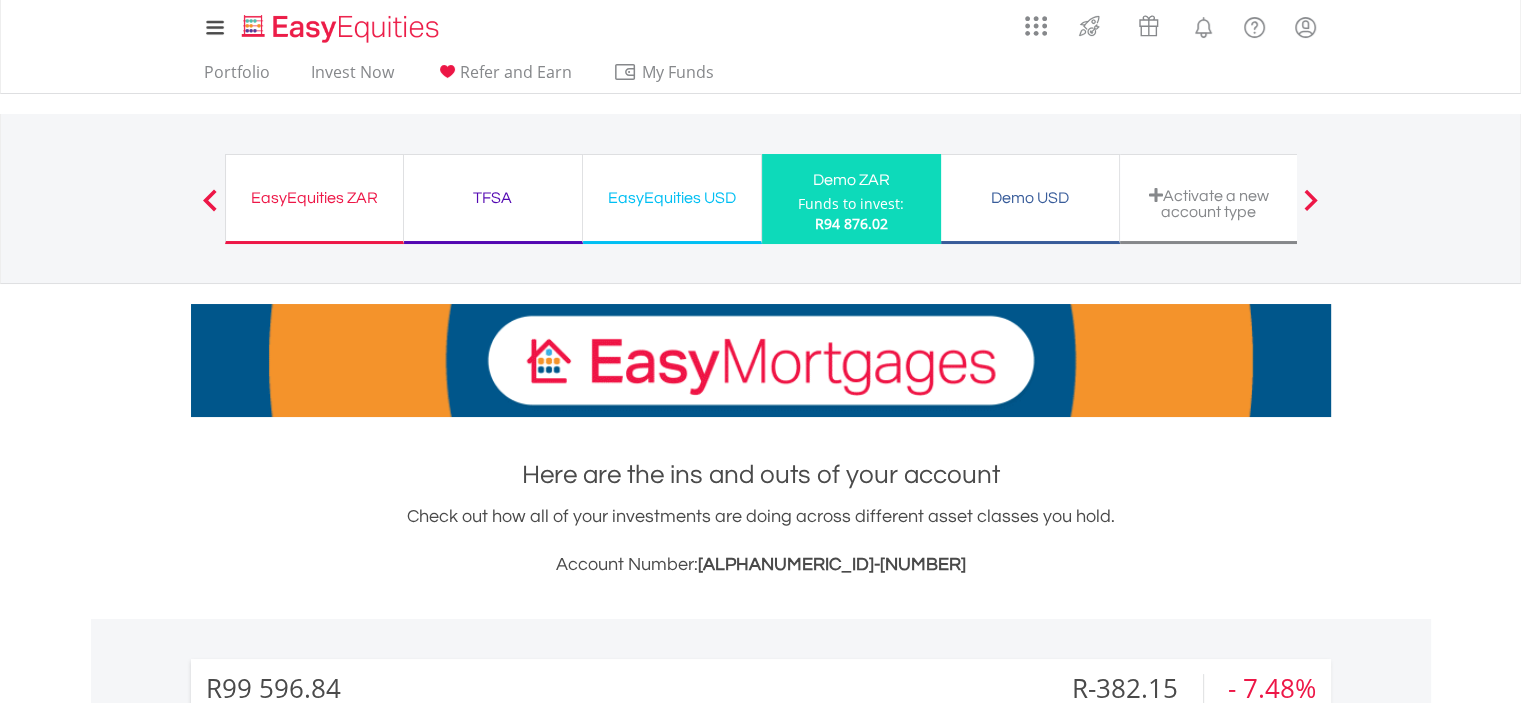 click on "Funds to invest:" at bounding box center (851, 204) 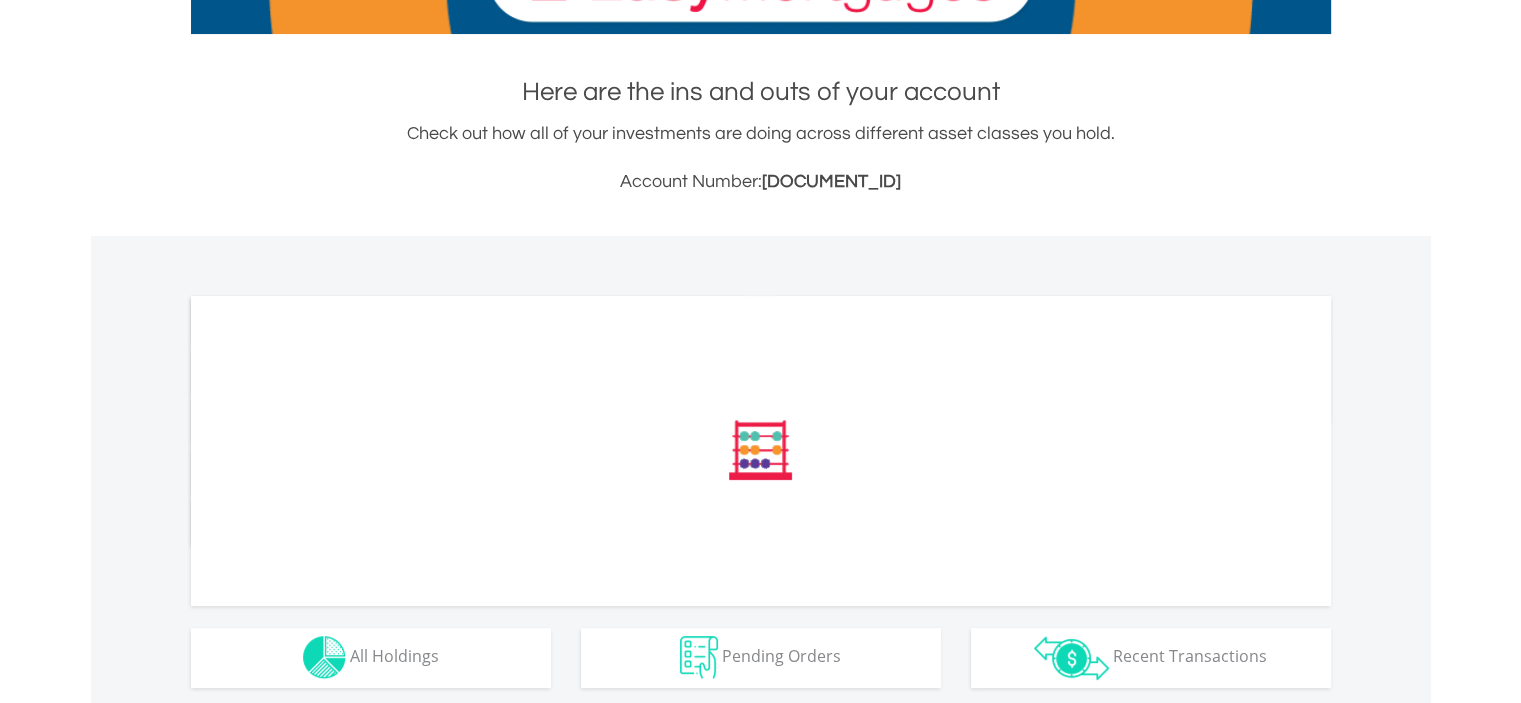 scroll, scrollTop: 400, scrollLeft: 0, axis: vertical 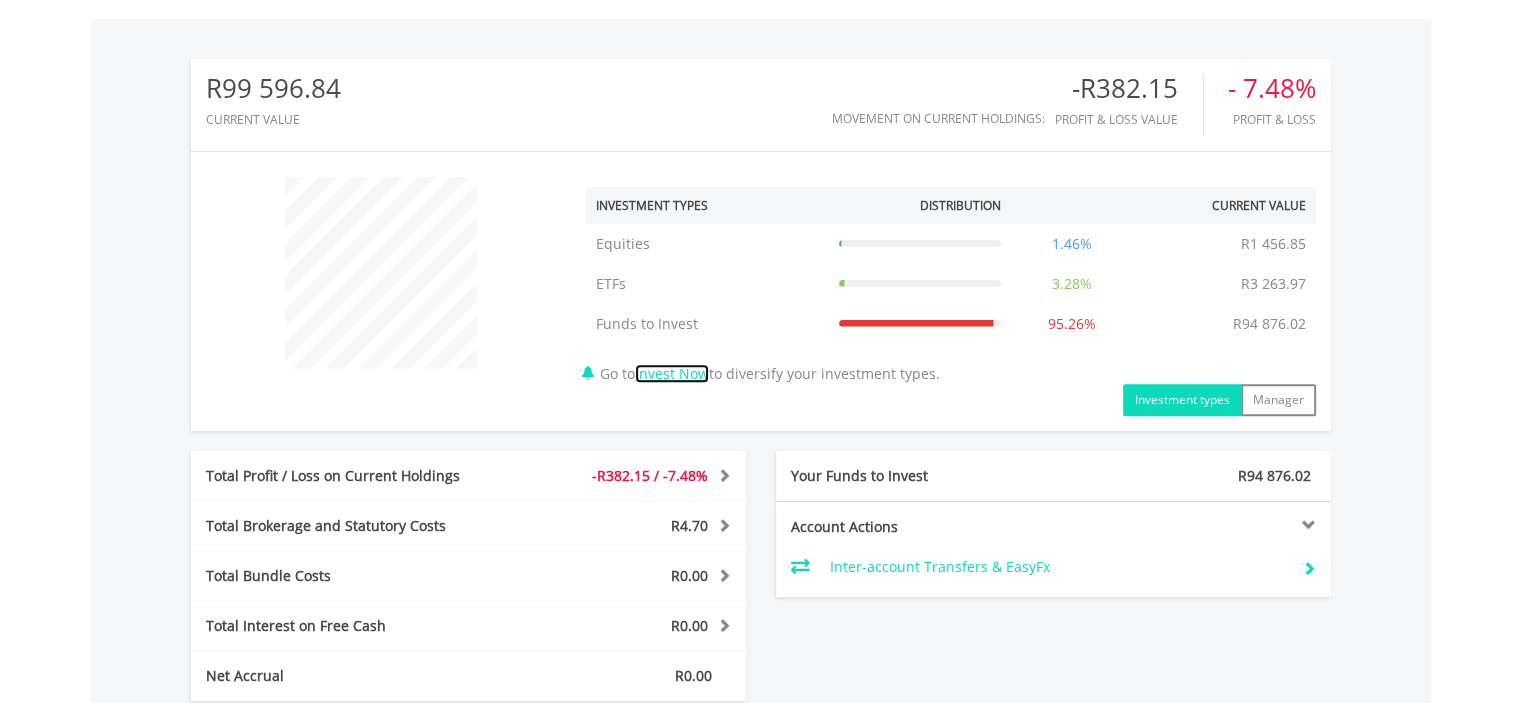 click on "Invest Now" at bounding box center [672, 373] 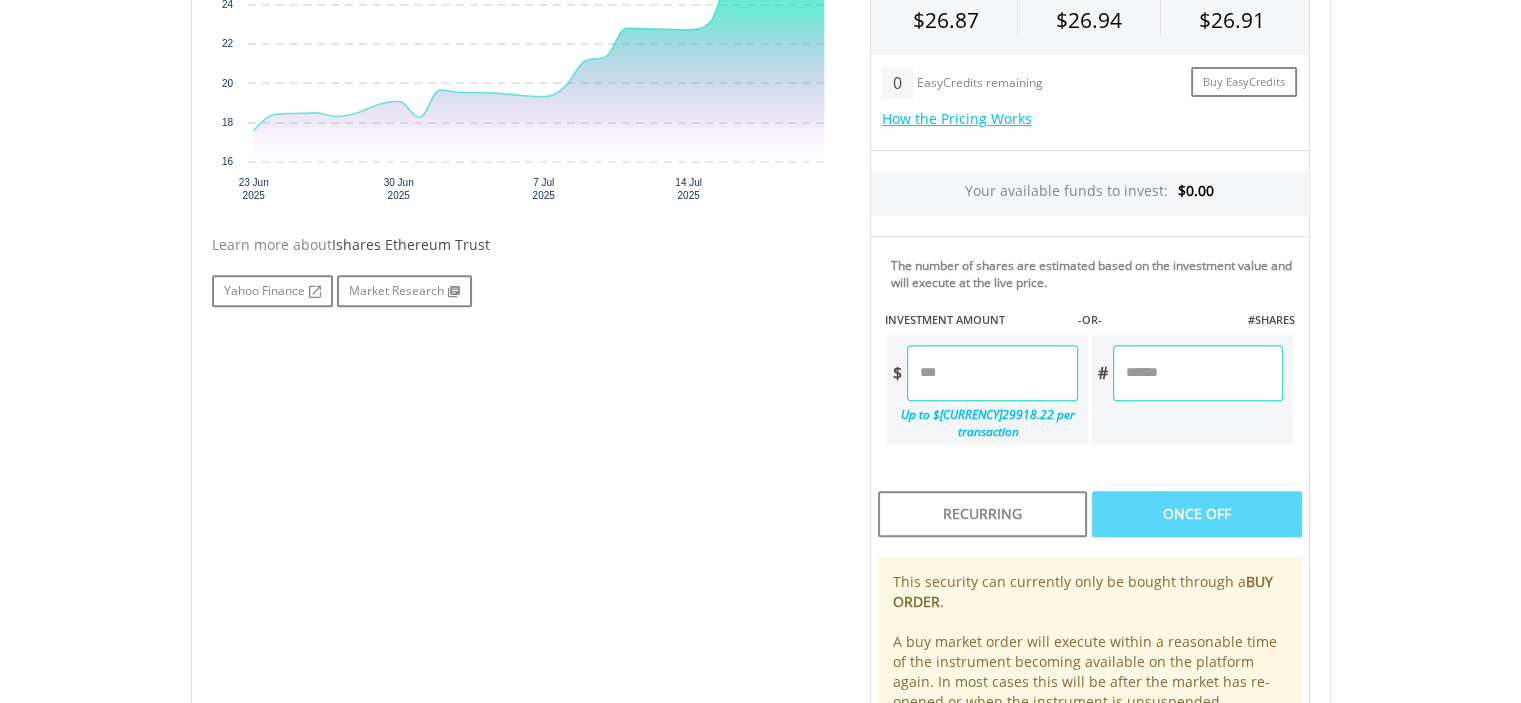 scroll, scrollTop: 800, scrollLeft: 0, axis: vertical 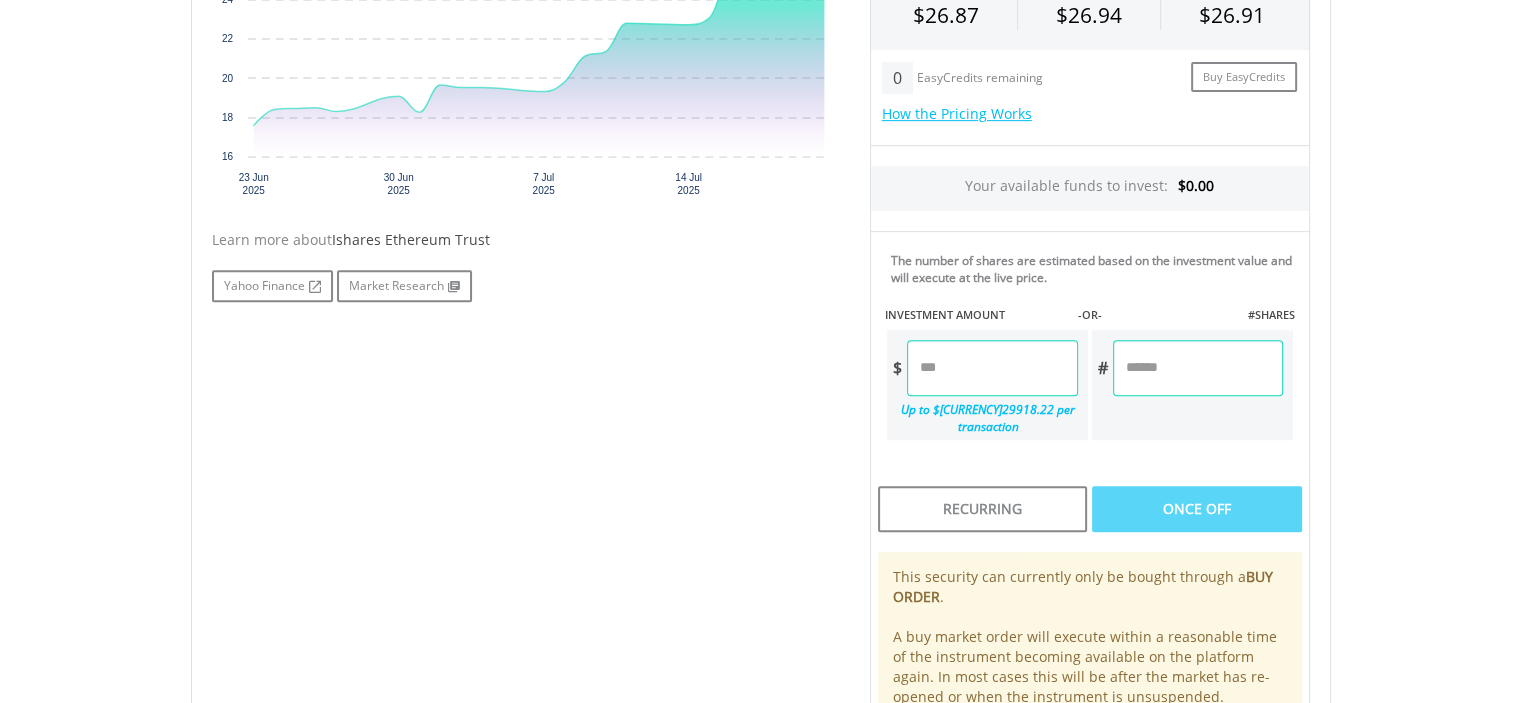 click at bounding box center [992, 368] 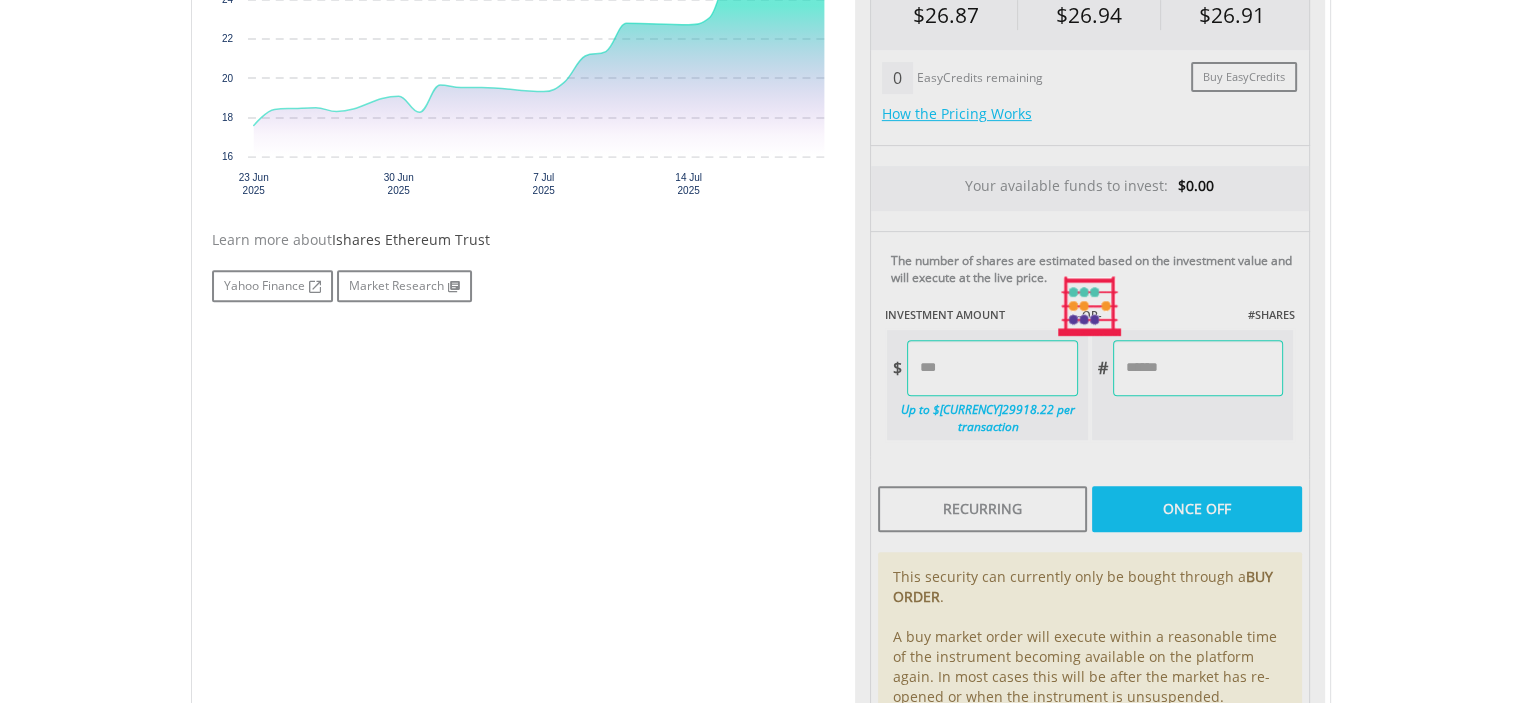 type on "*******" 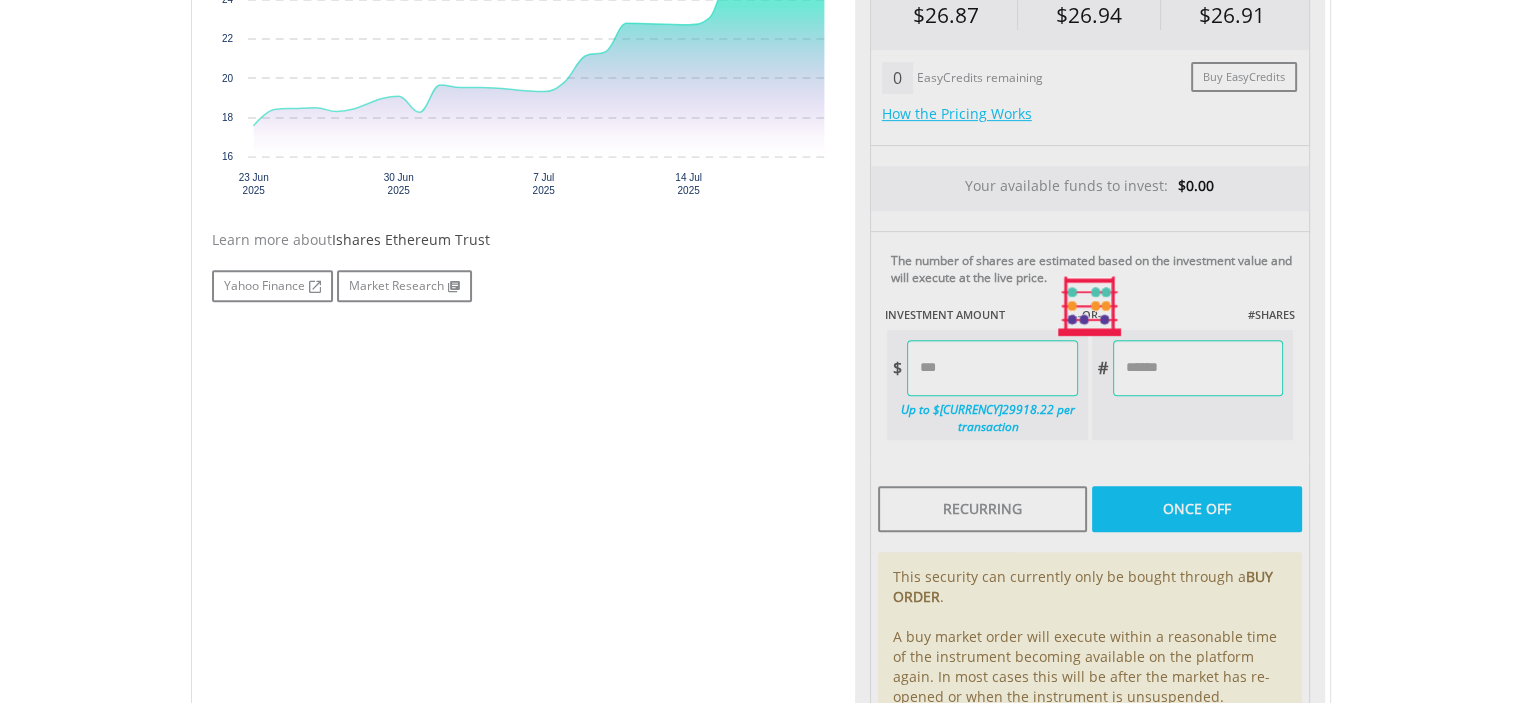 type on "*******" 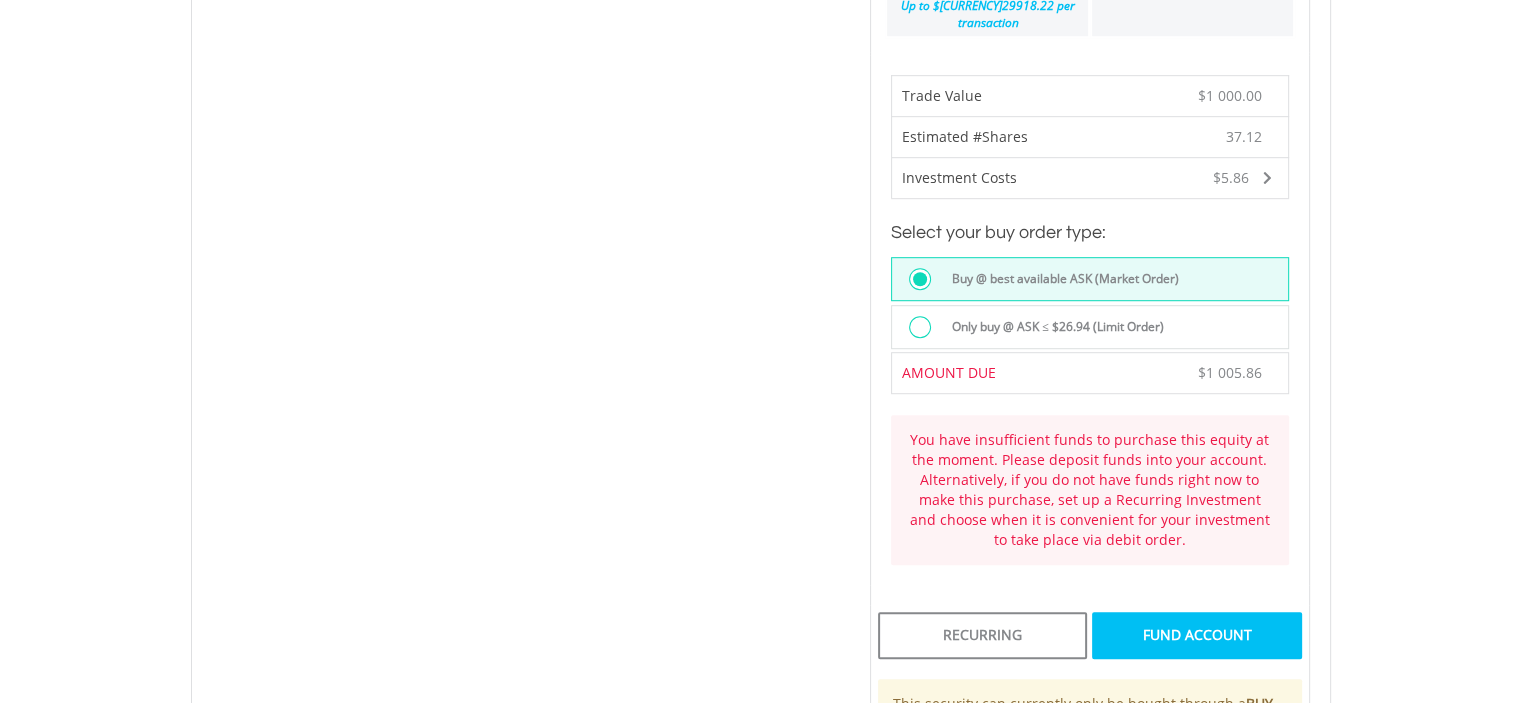 scroll, scrollTop: 1300, scrollLeft: 0, axis: vertical 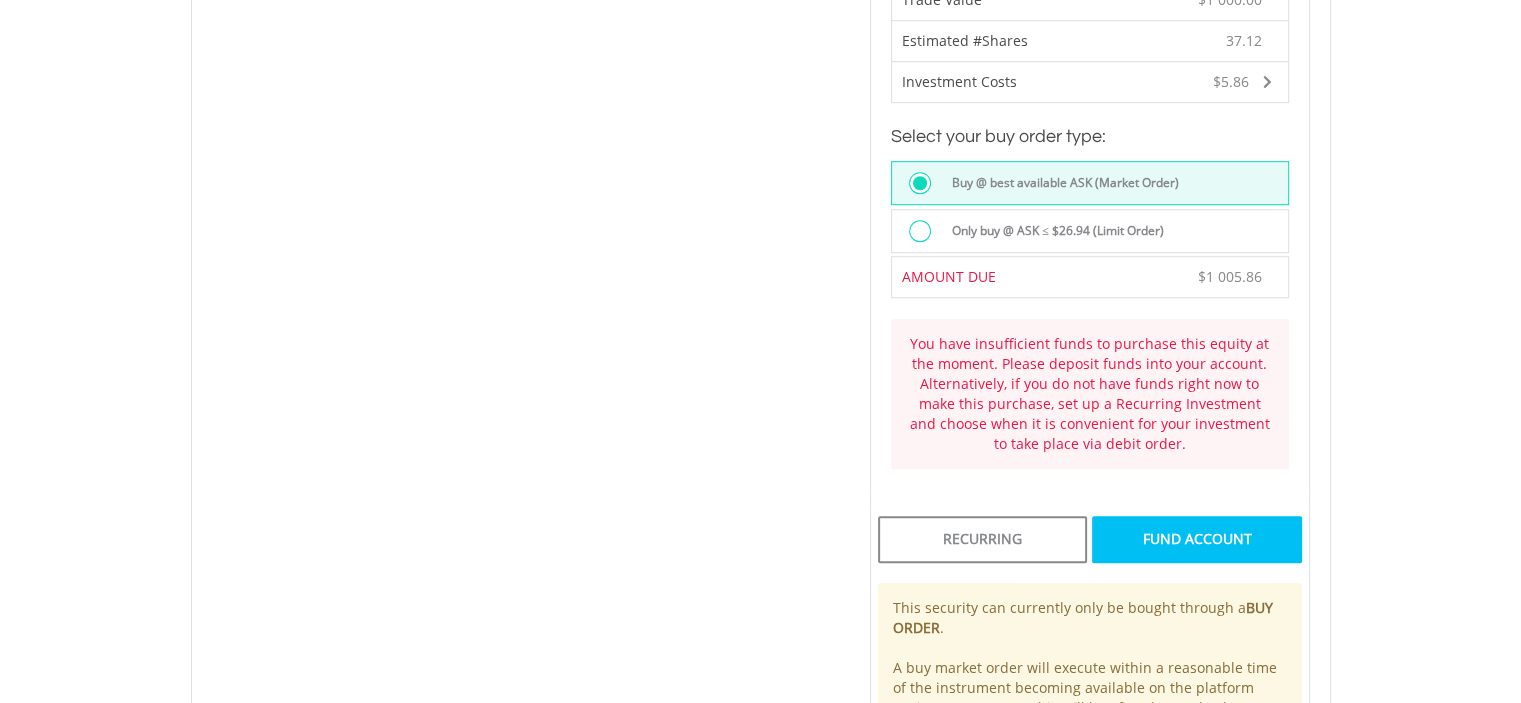 click on "FUND ACCOUNT" at bounding box center (1196, 539) 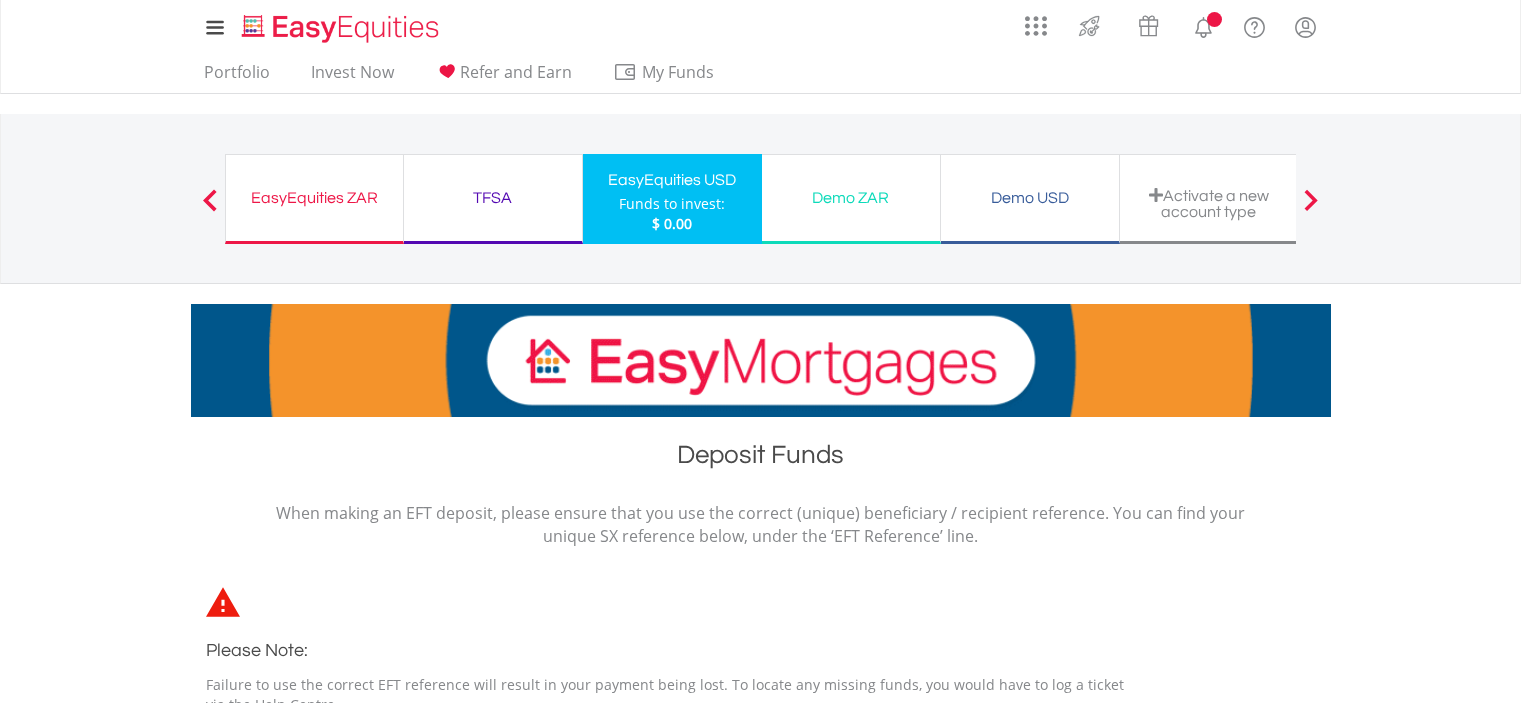 scroll, scrollTop: 0, scrollLeft: 0, axis: both 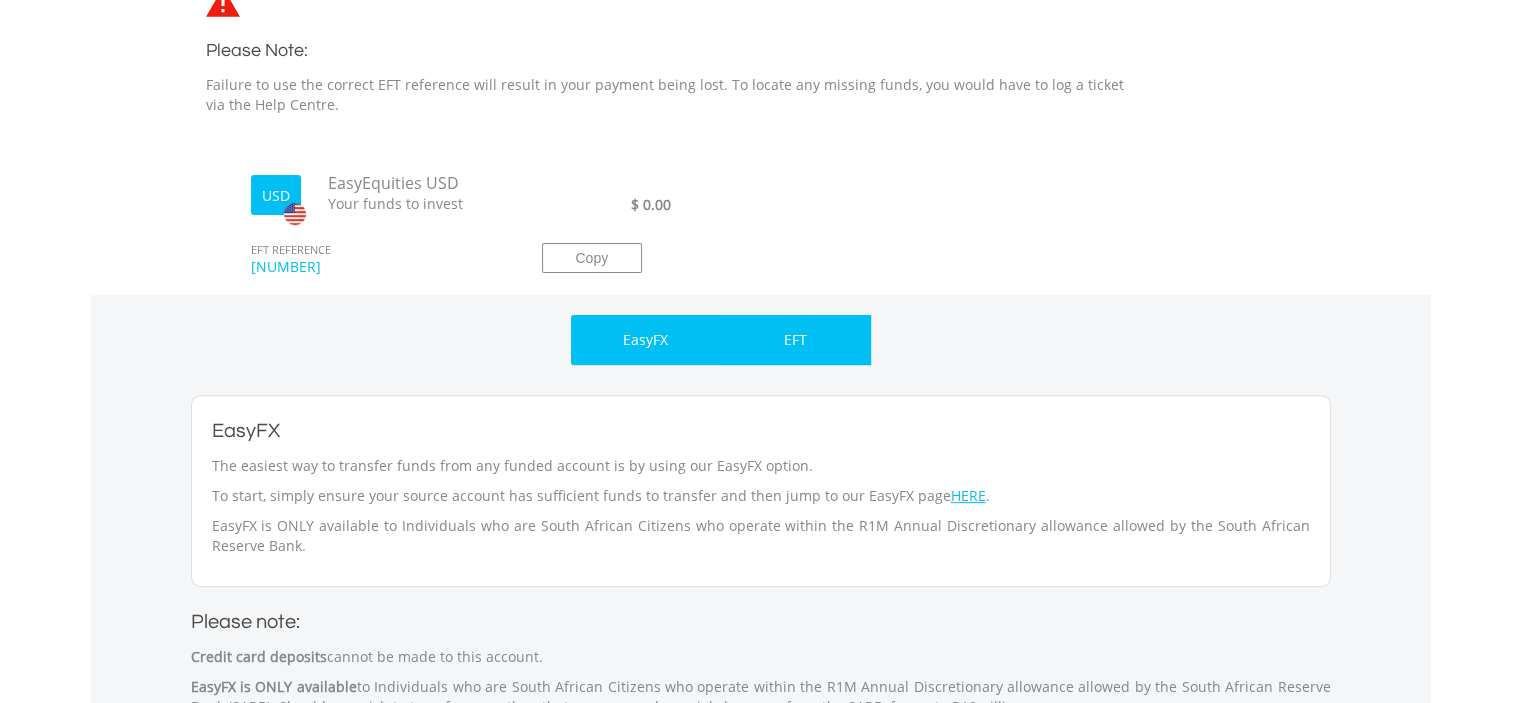 click on "EFT" at bounding box center (795, 340) 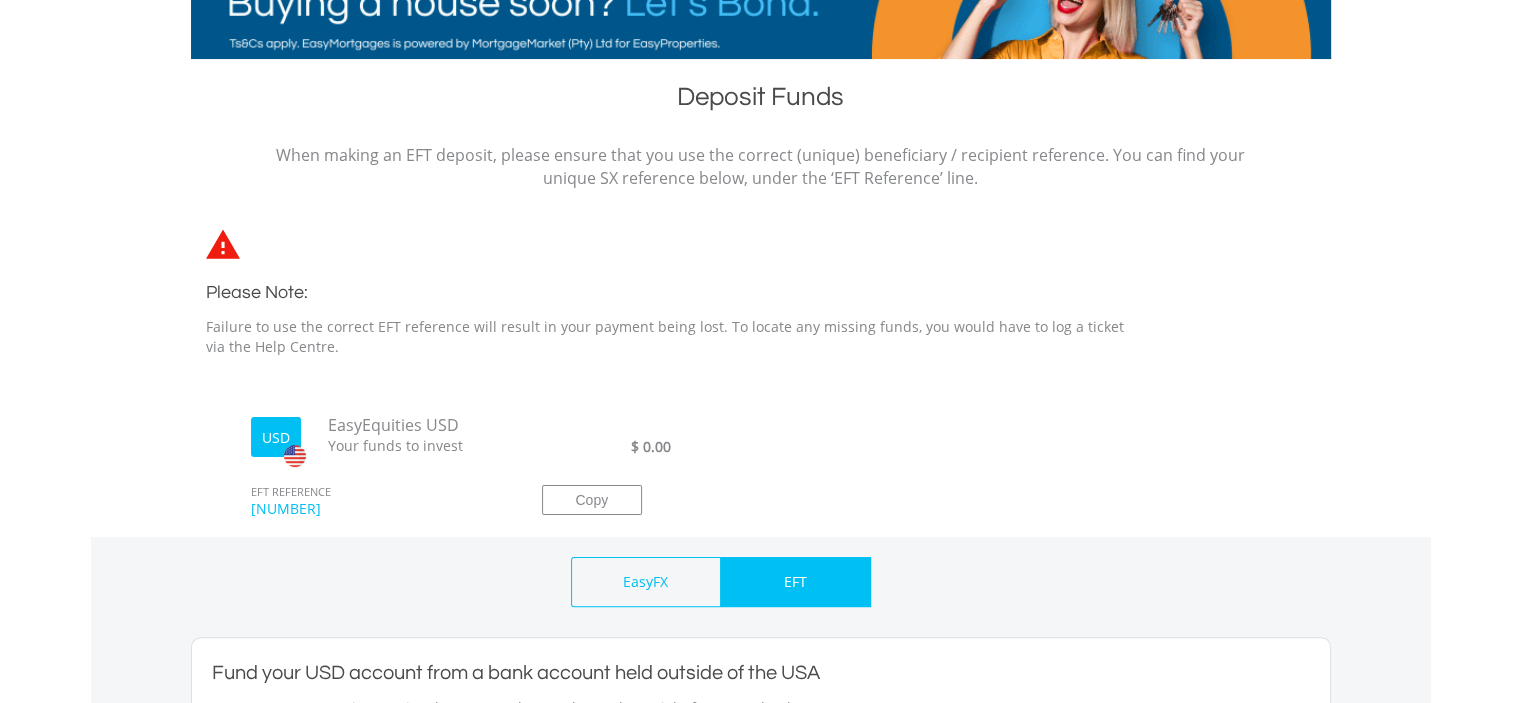 scroll, scrollTop: 203, scrollLeft: 0, axis: vertical 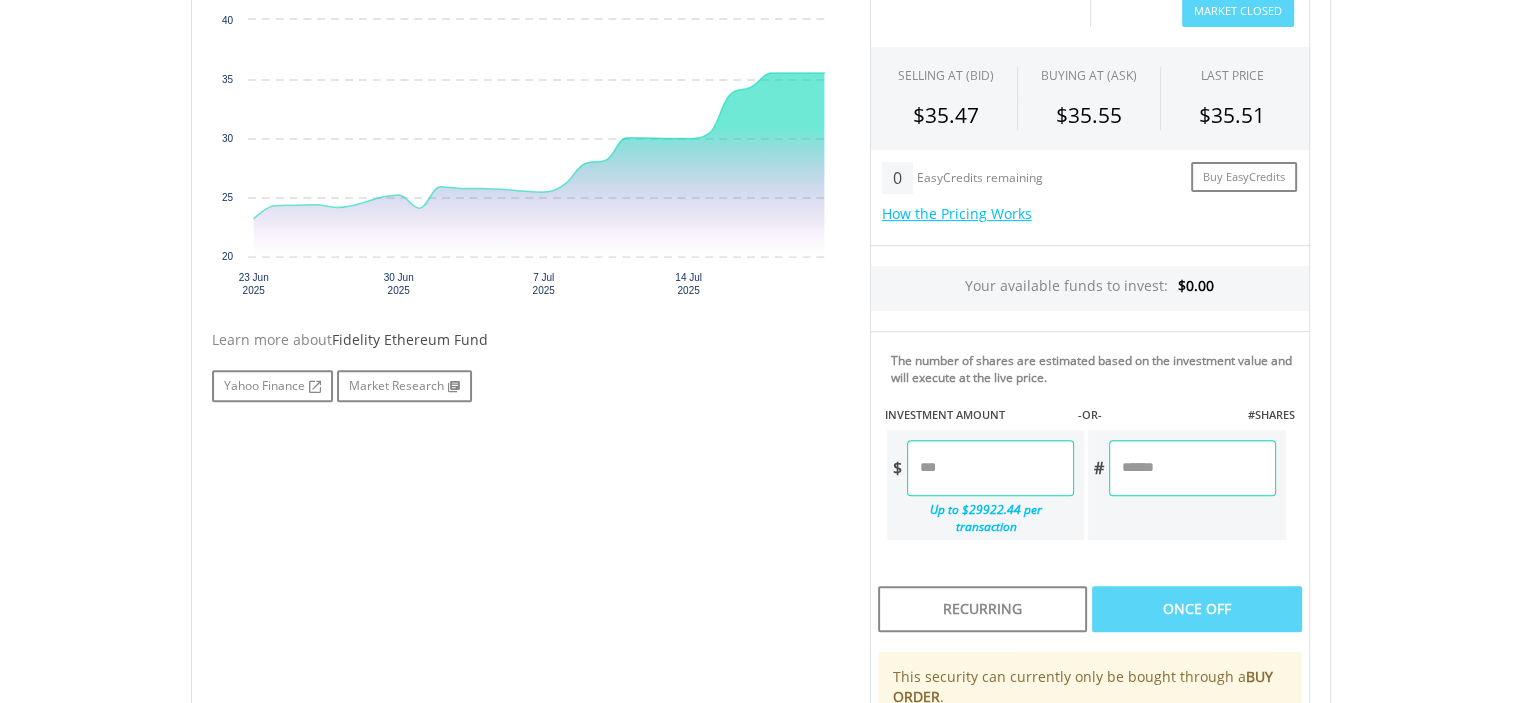 click at bounding box center (990, 468) 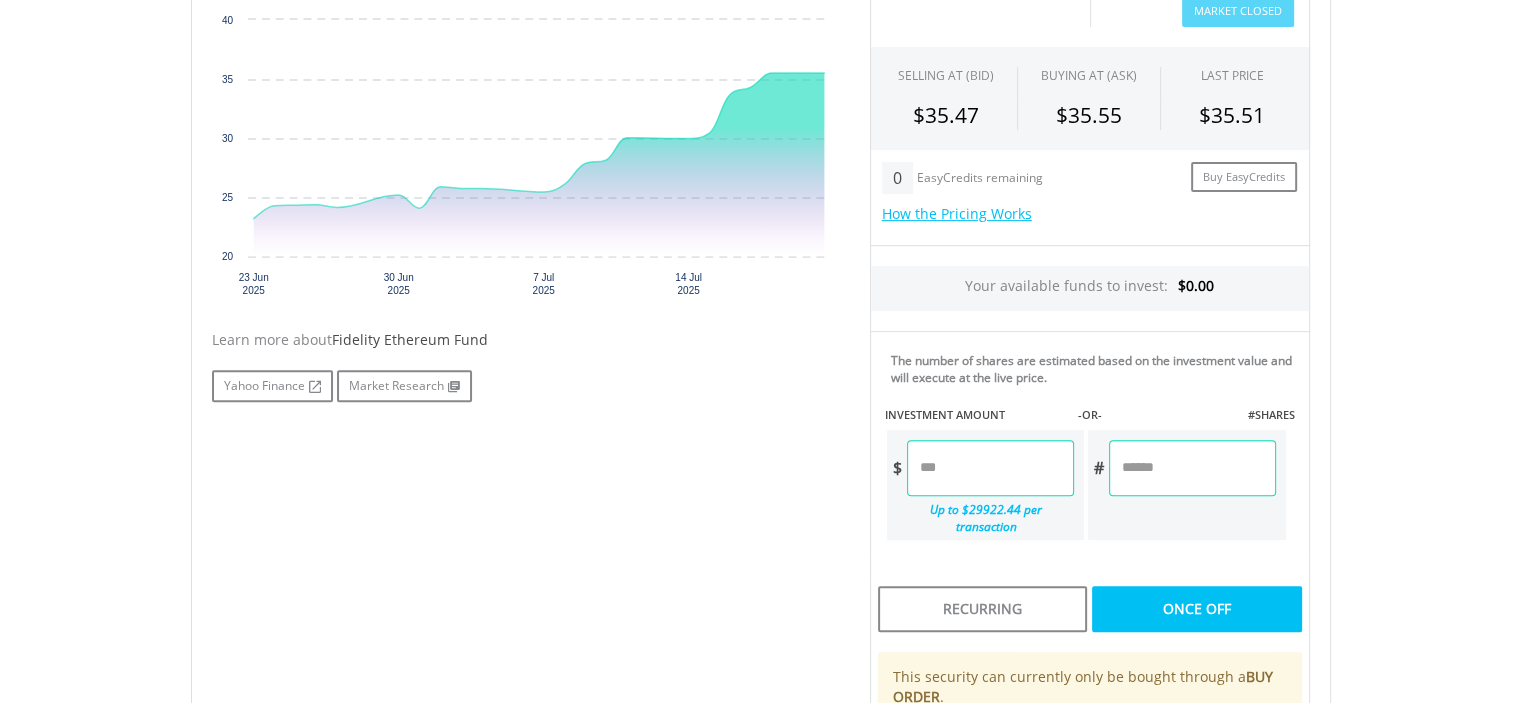type on "*******" 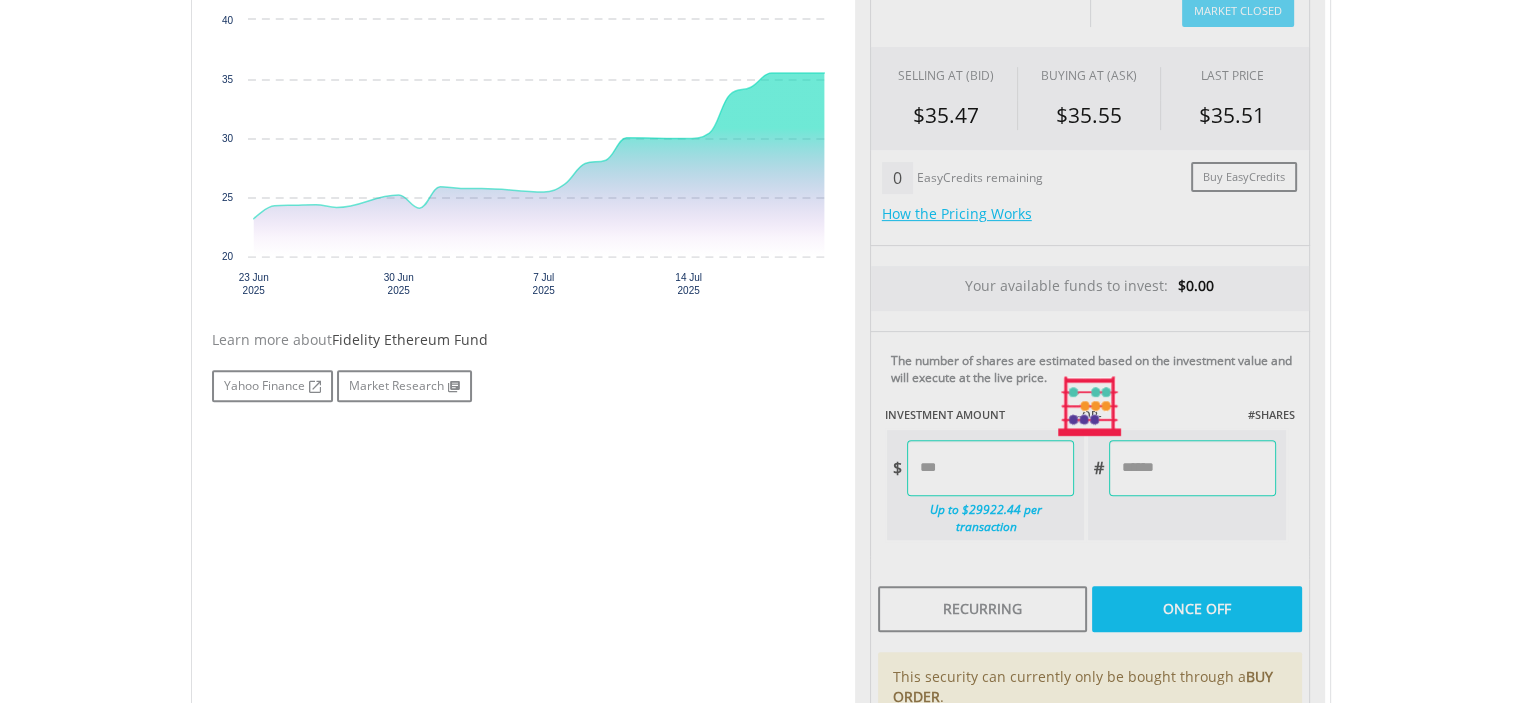 click on "Last Updated Price:
15-min. Delay*
Price Update Cost:
0
Credits
Market Closed
SELLING AT (BID)
BUYING AT                     (ASK)
LAST PRICE
$35.47
$35.55
$35.51
0
Buy EasyCredits" at bounding box center (1090, 407) 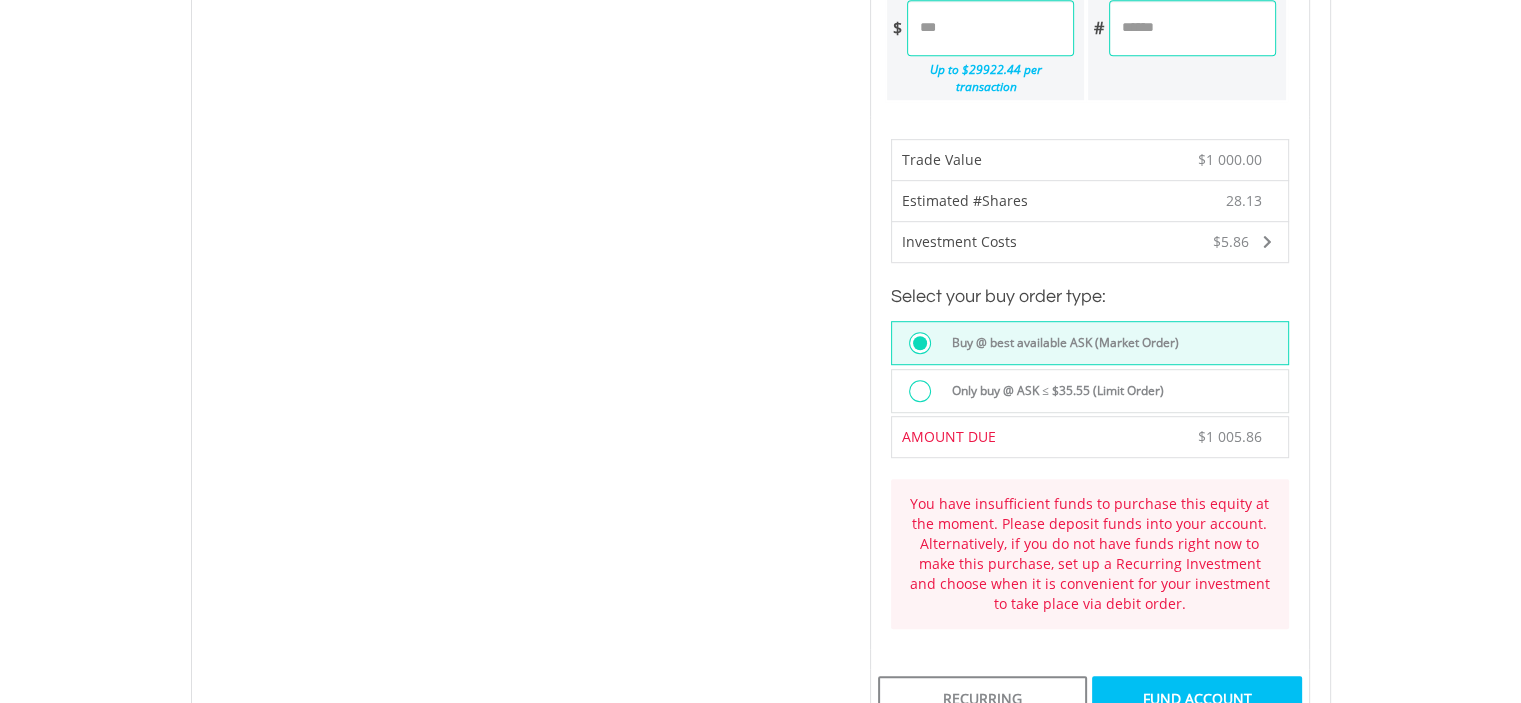 scroll, scrollTop: 1200, scrollLeft: 0, axis: vertical 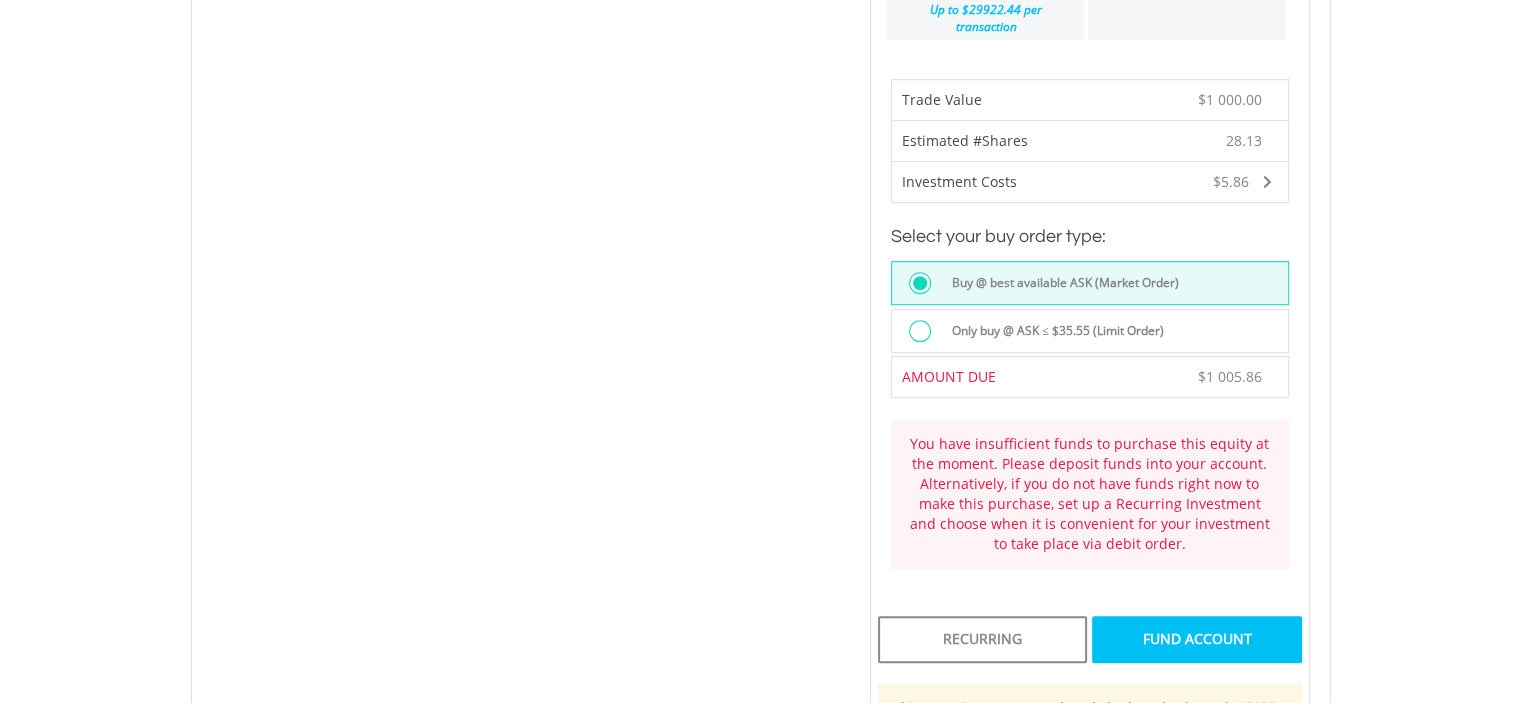click on "FUND ACCOUNT" at bounding box center (1196, 639) 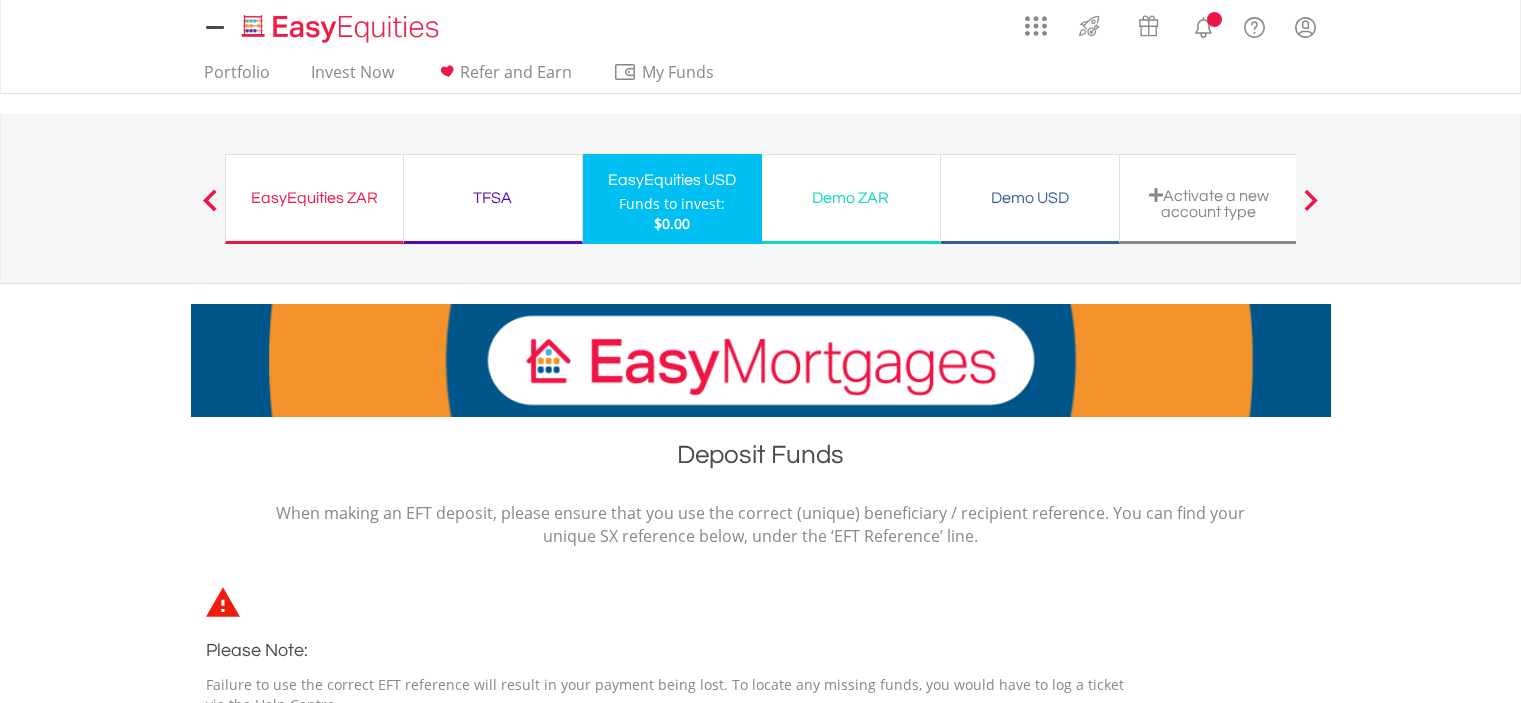 scroll, scrollTop: 0, scrollLeft: 0, axis: both 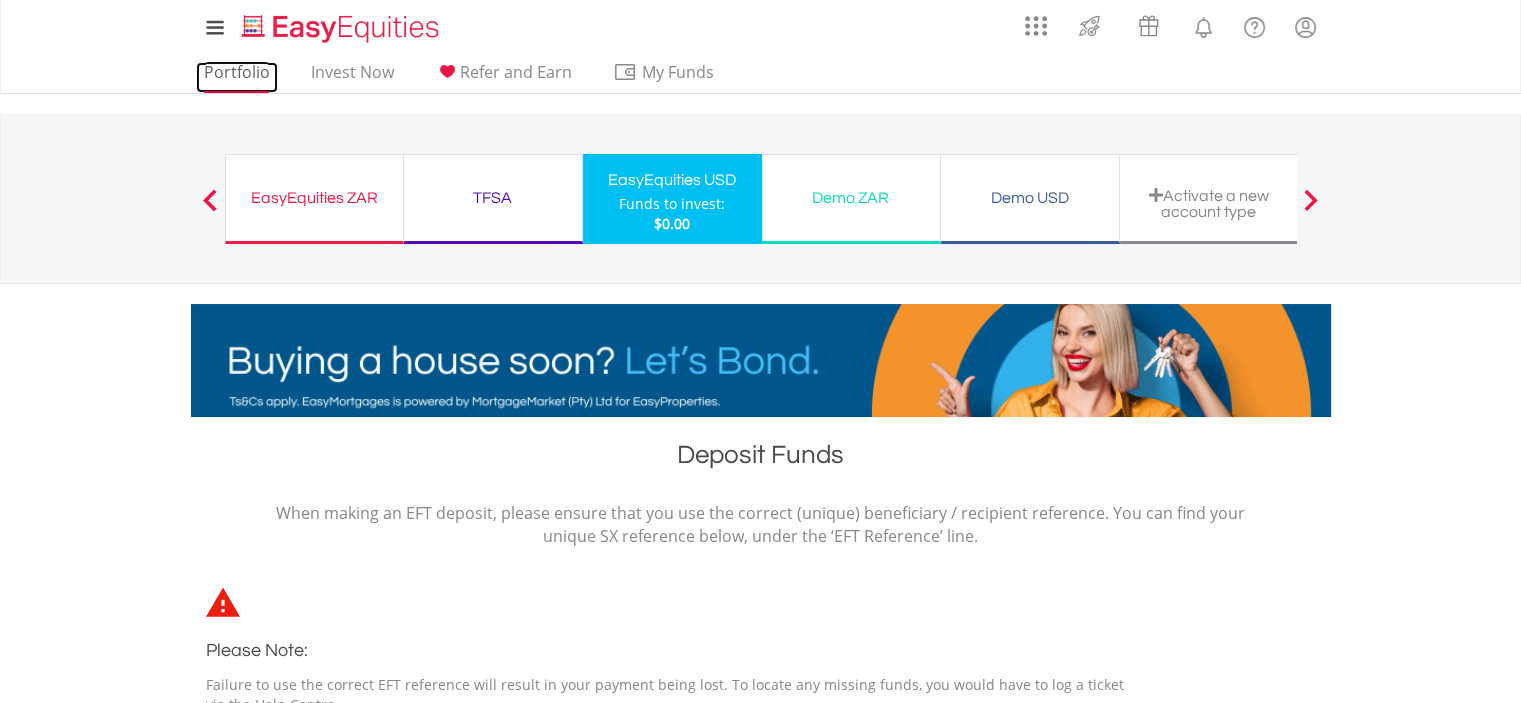 click on "Portfolio" at bounding box center (237, 77) 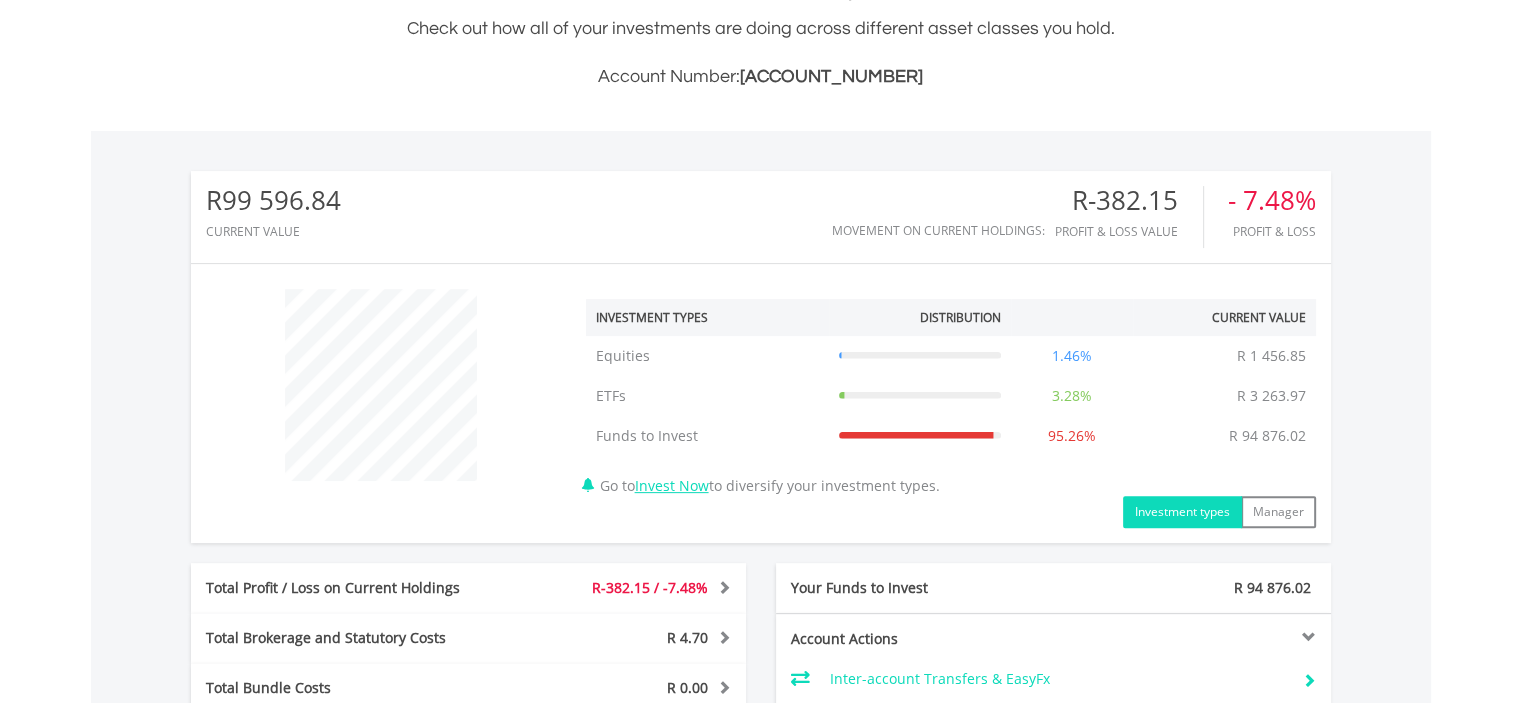 scroll, scrollTop: 500, scrollLeft: 0, axis: vertical 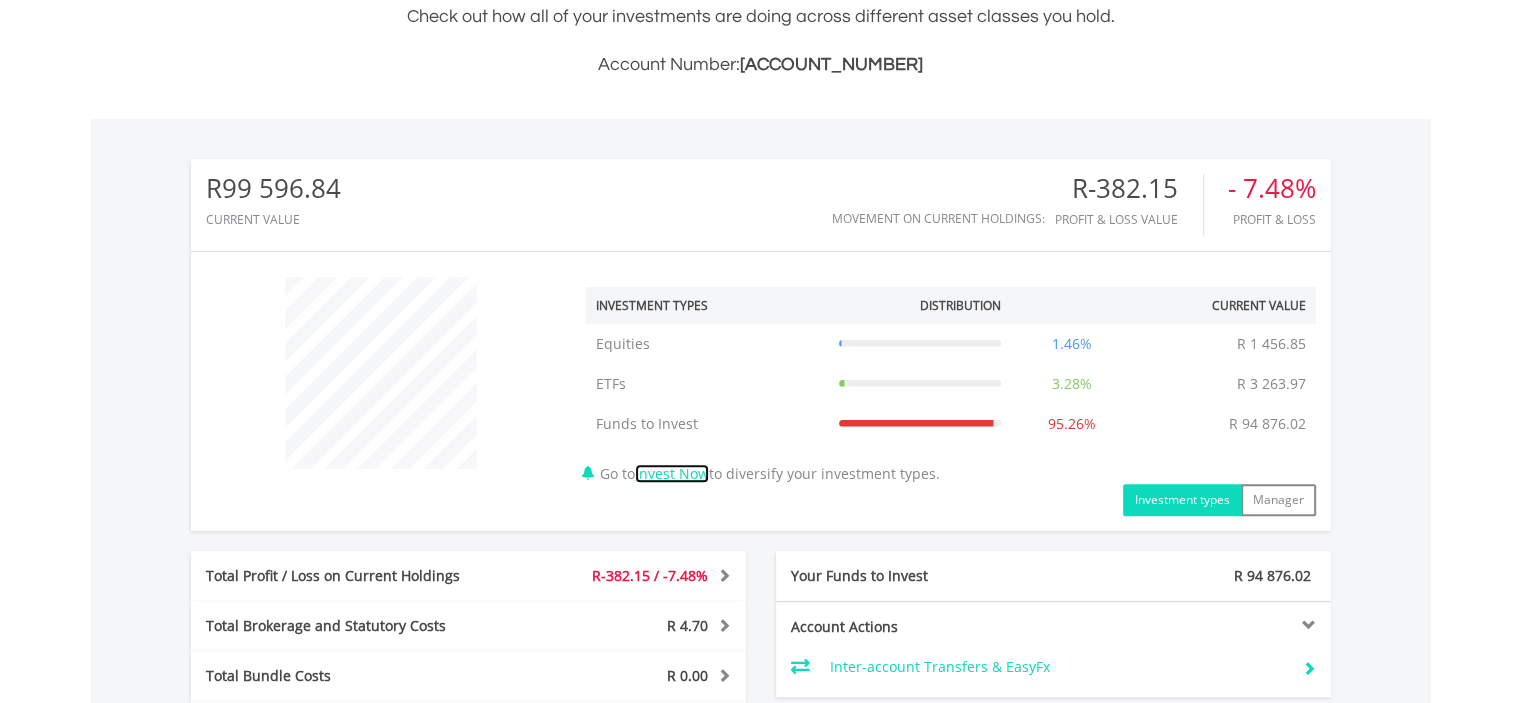 click on "Invest Now" at bounding box center [672, 473] 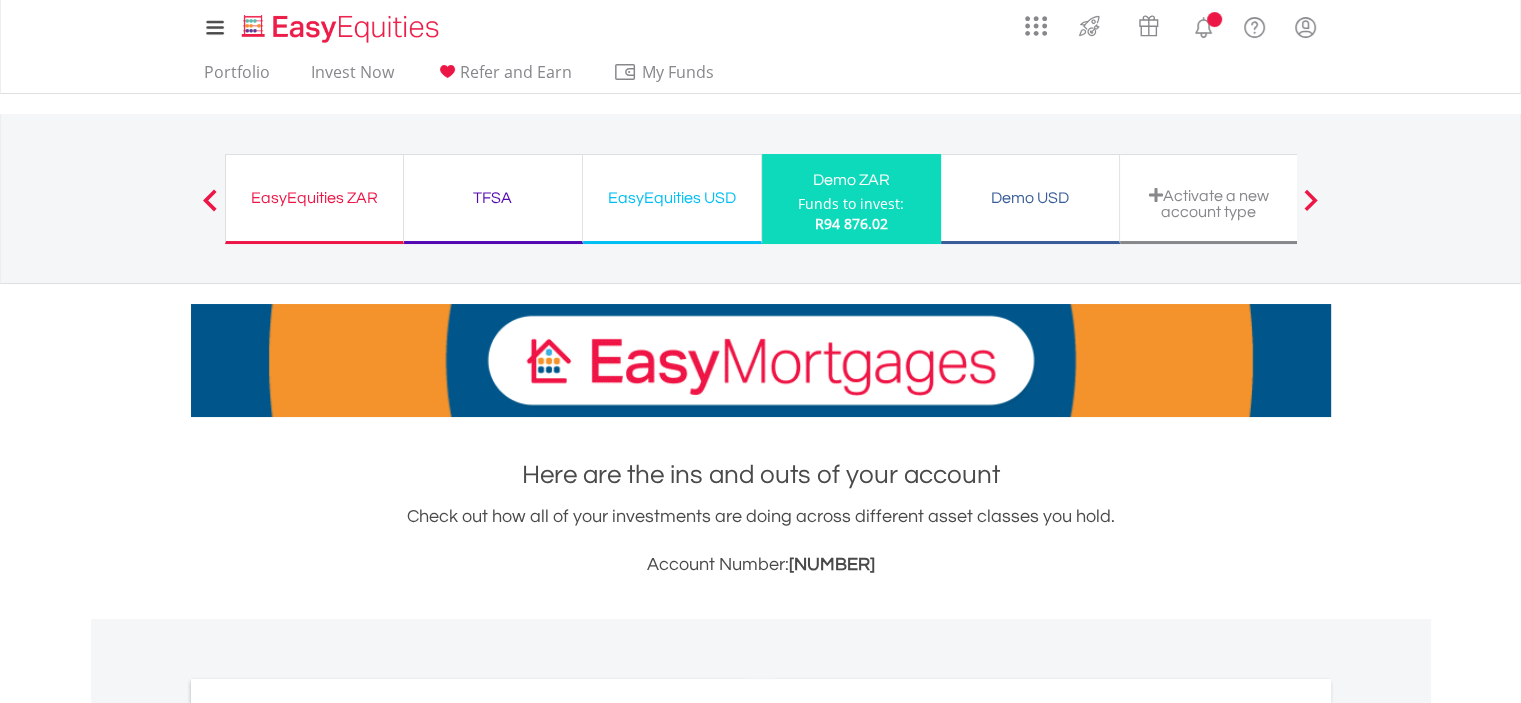 scroll, scrollTop: 0, scrollLeft: 0, axis: both 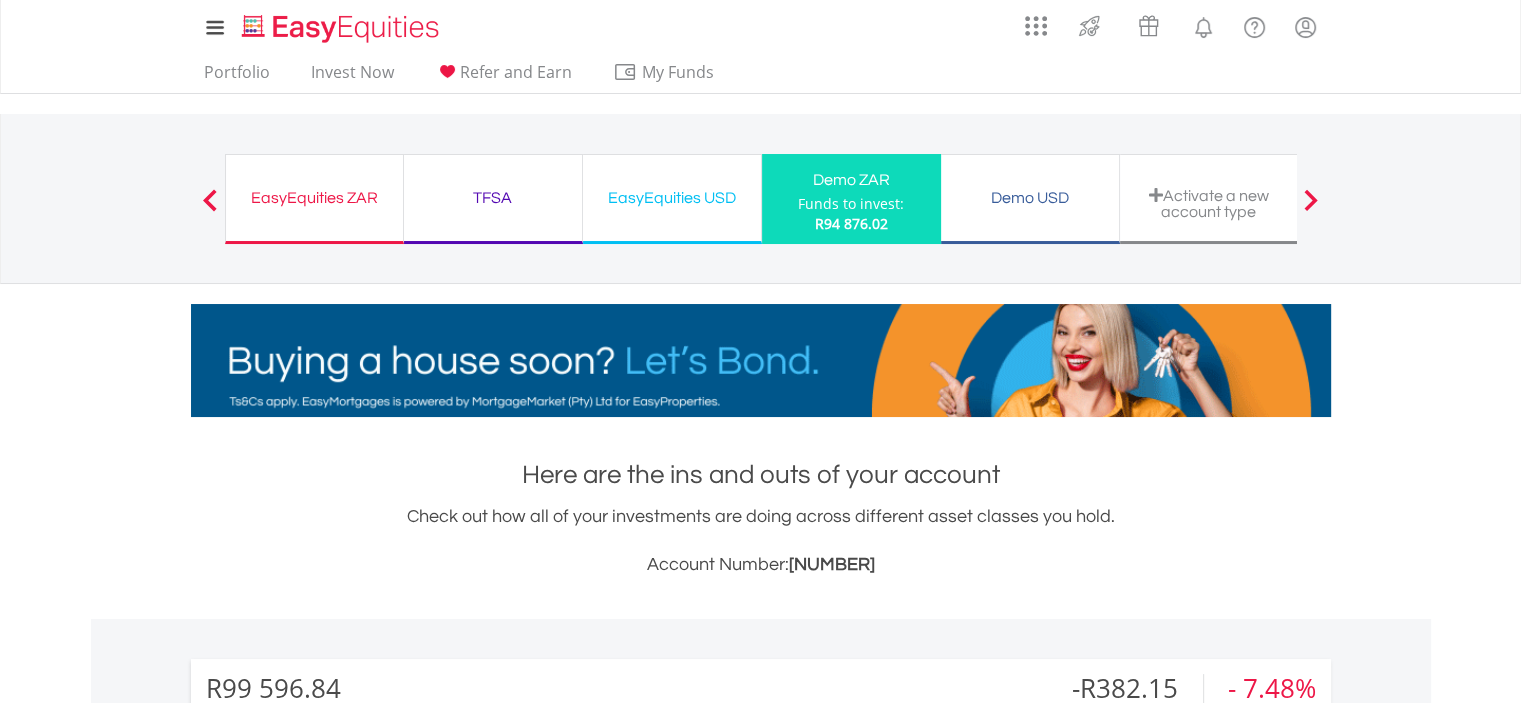 click on "Funds to invest:" at bounding box center (851, 204) 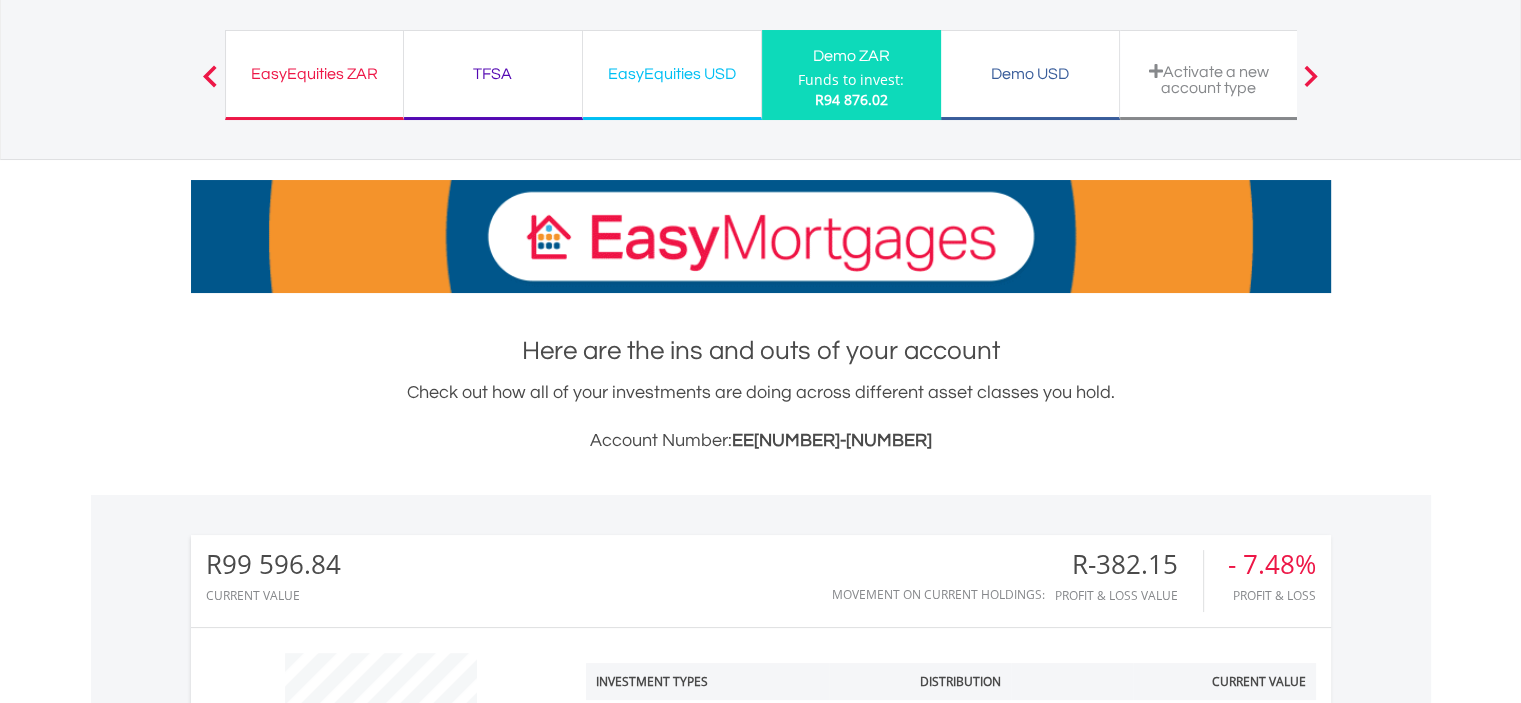 scroll, scrollTop: 300, scrollLeft: 0, axis: vertical 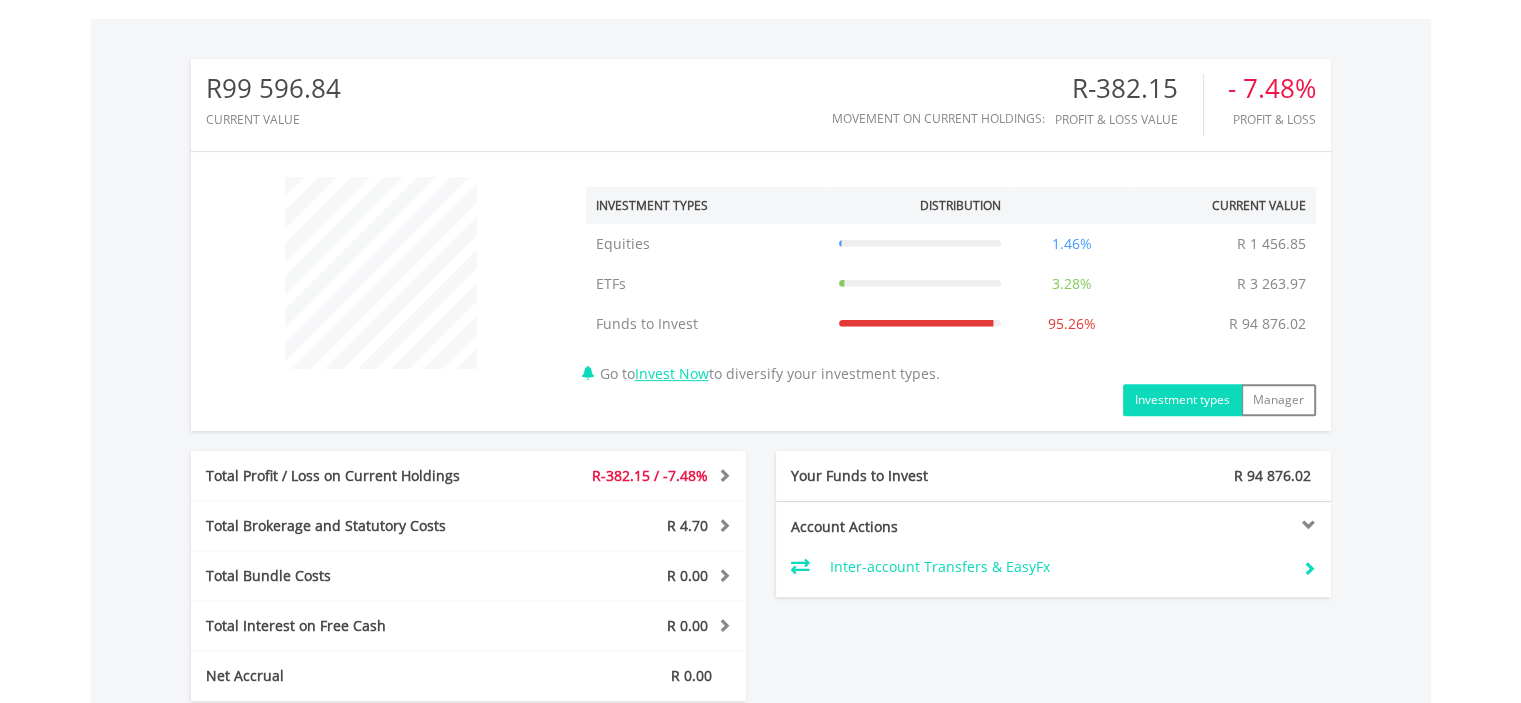 click on "Inter-account Transfers & EasyFx" at bounding box center (1058, 567) 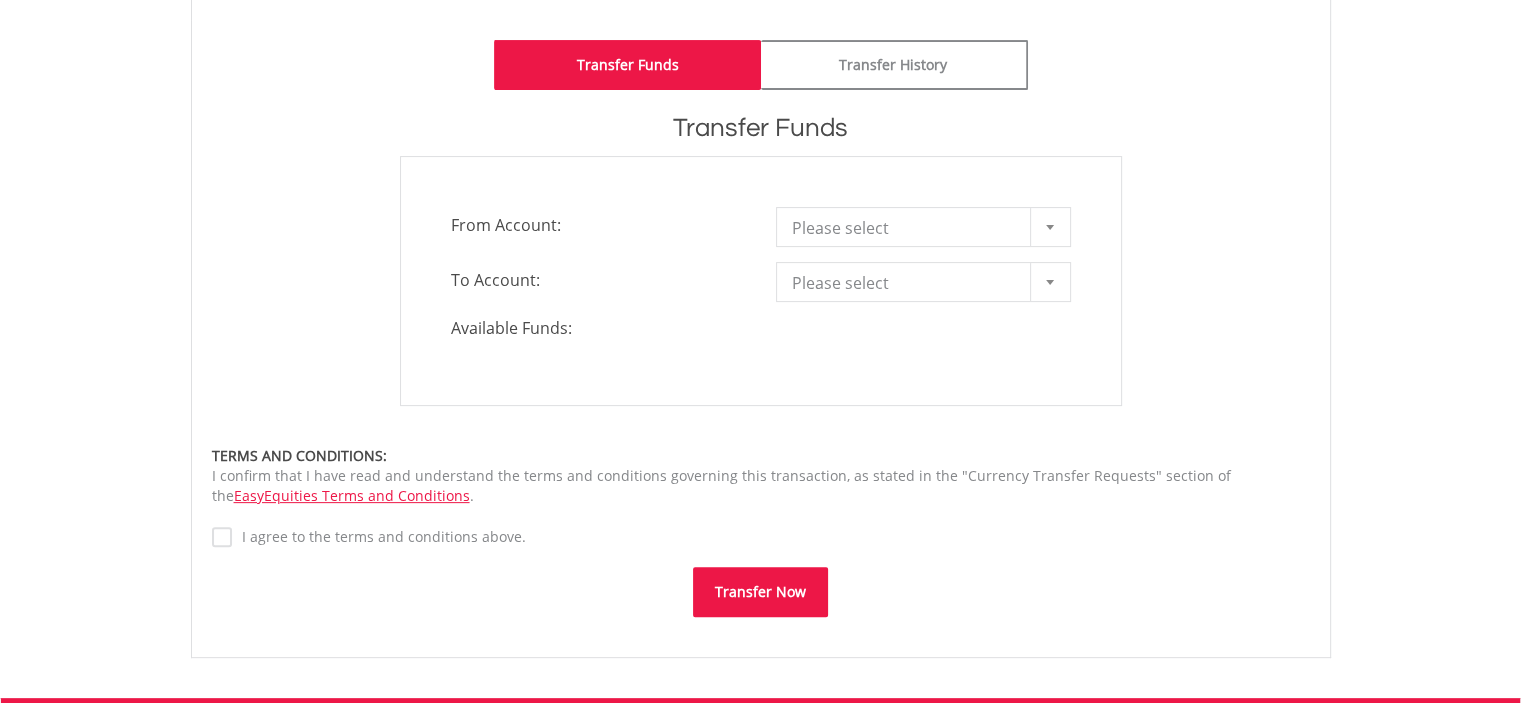 scroll, scrollTop: 500, scrollLeft: 0, axis: vertical 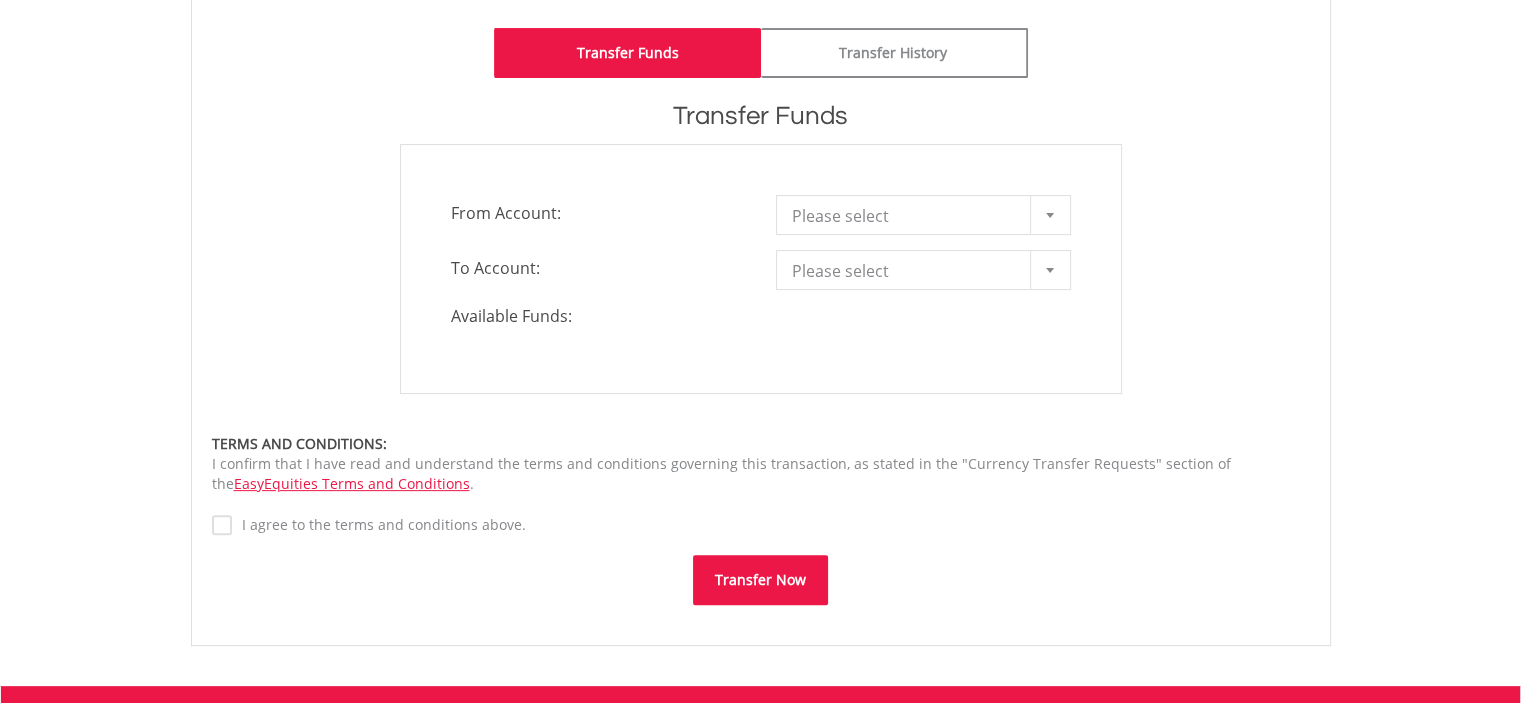 click on "Please select" at bounding box center (908, 216) 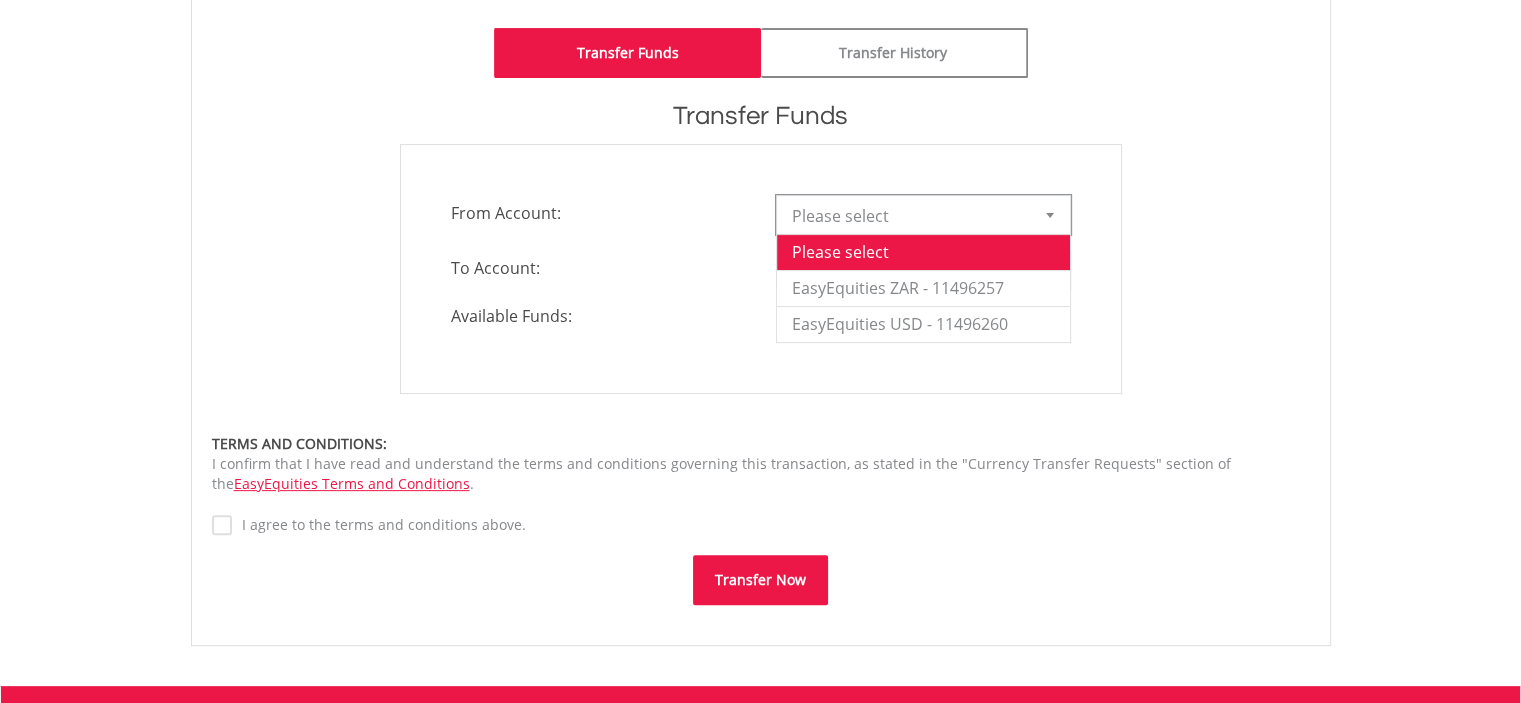 click on "Please select" at bounding box center [908, 216] 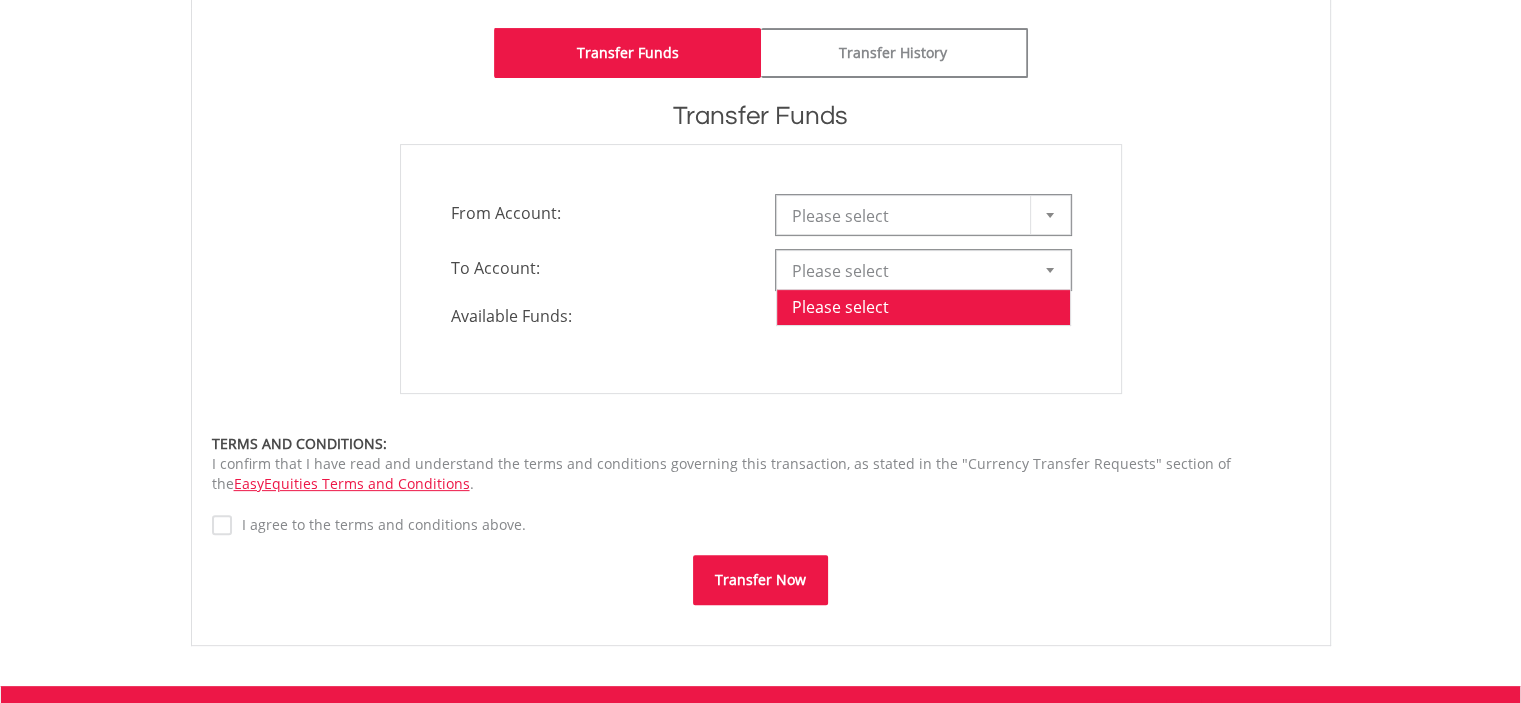 click on "Please select" at bounding box center (908, 271) 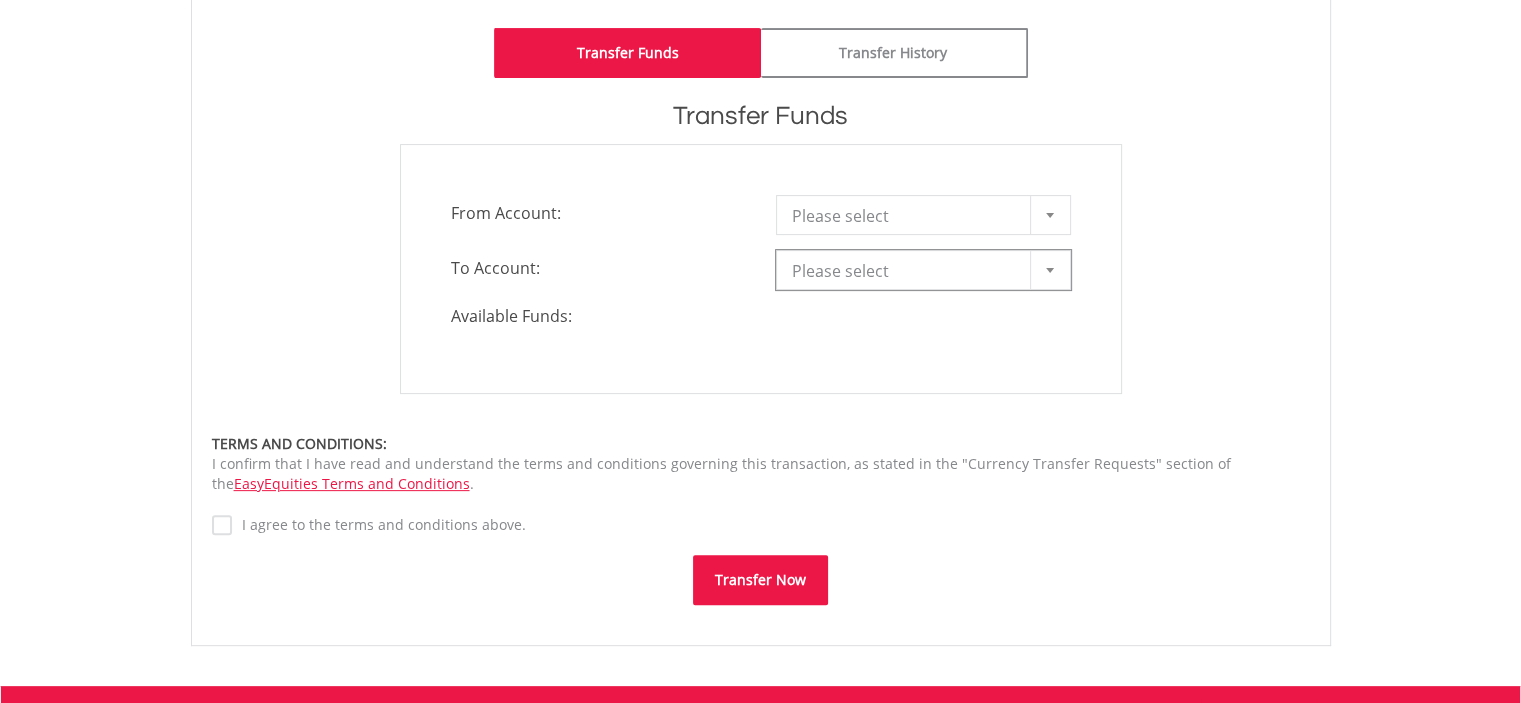 click on "Please select" at bounding box center (908, 271) 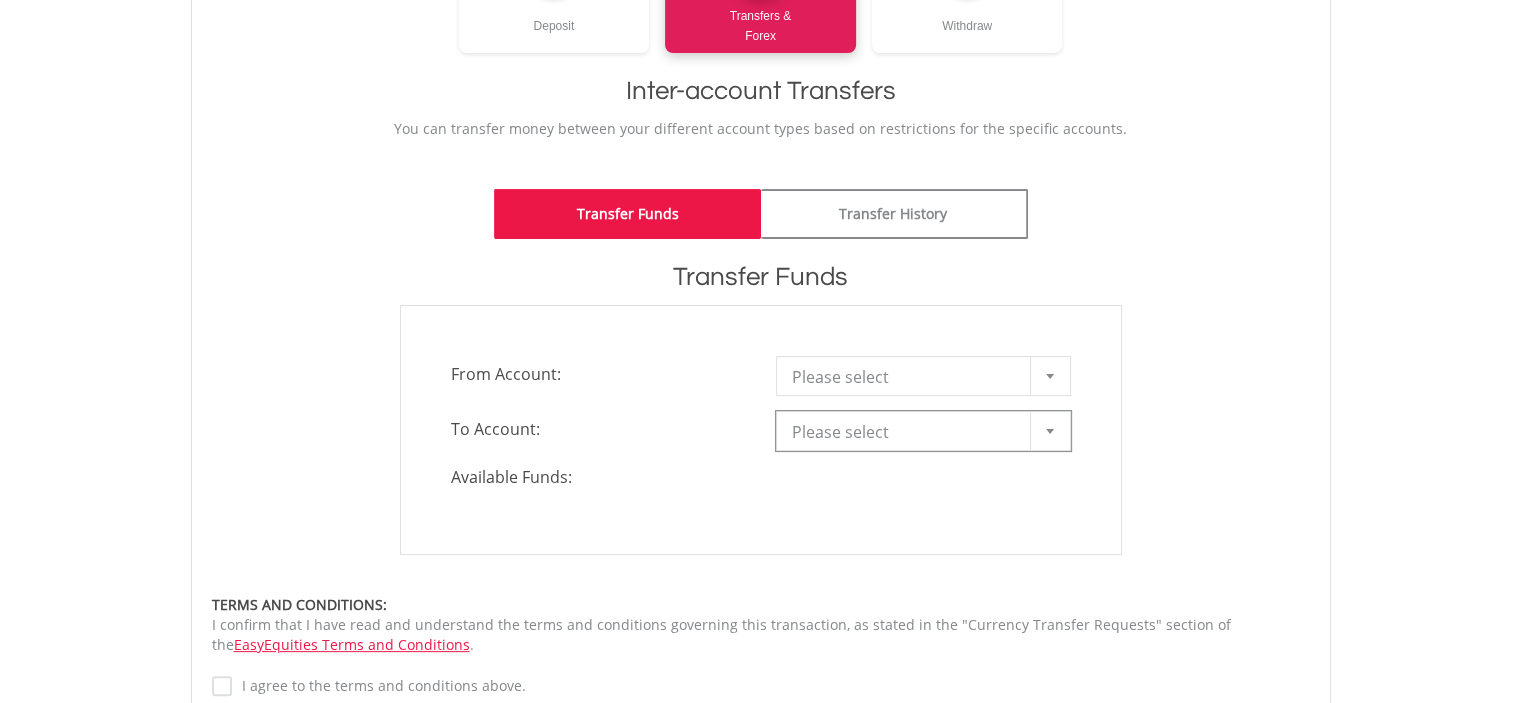 scroll, scrollTop: 100, scrollLeft: 0, axis: vertical 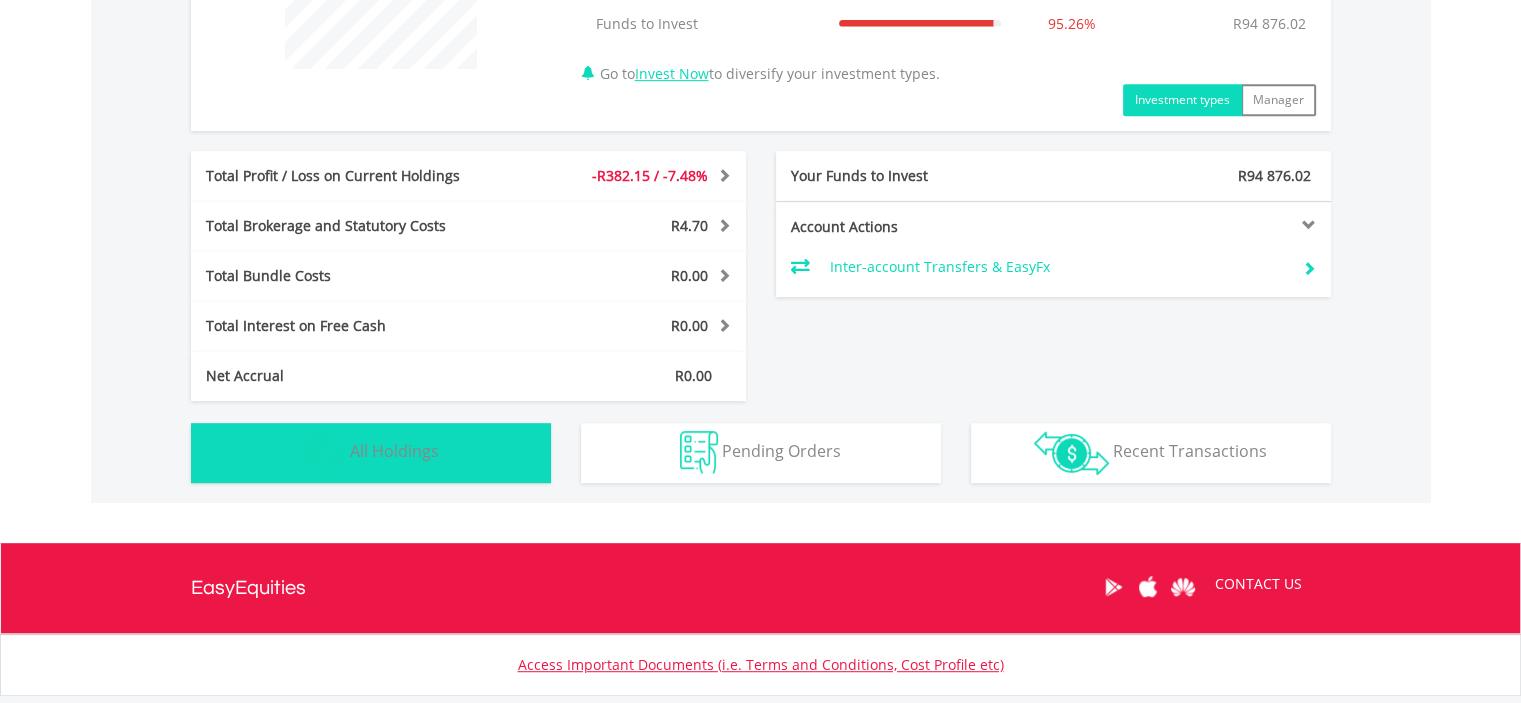 click on "All Holdings" at bounding box center (394, 451) 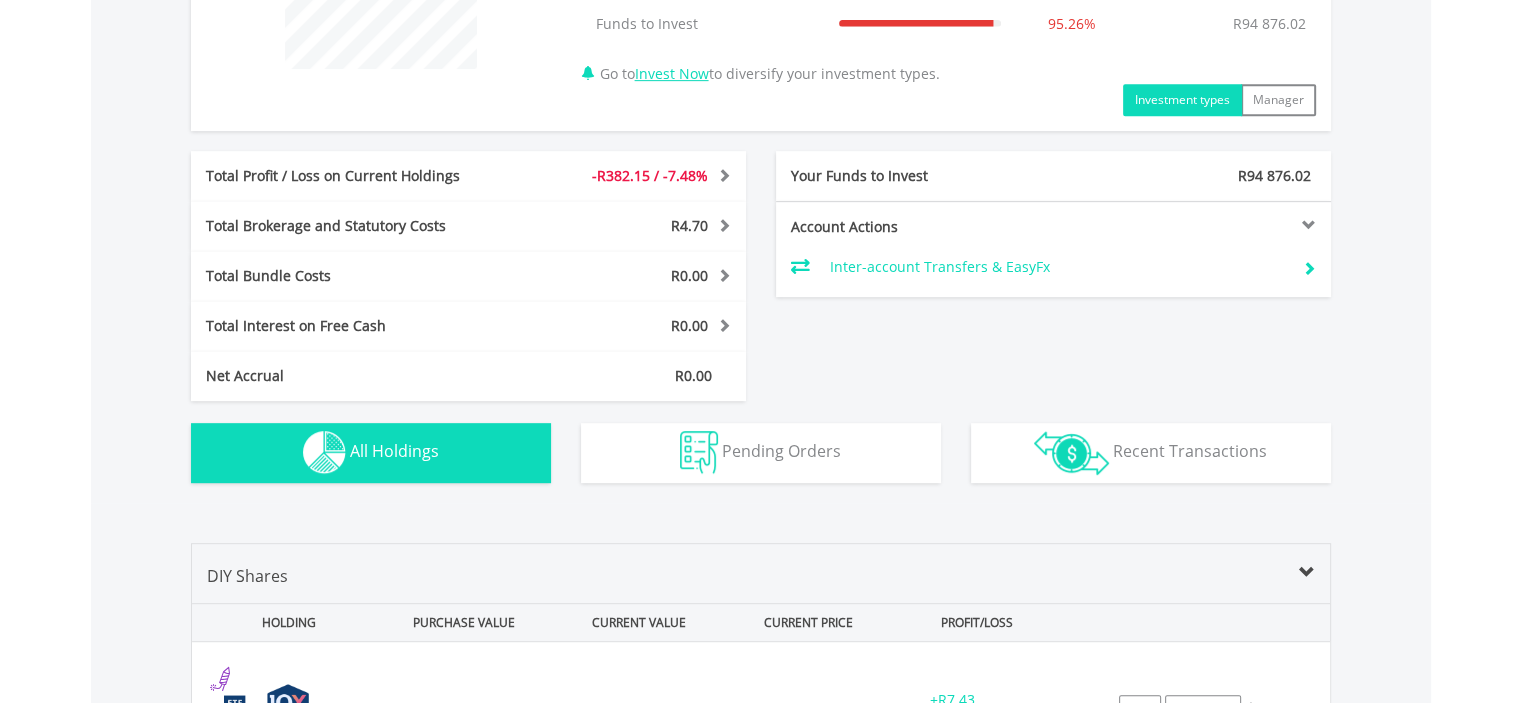 scroll, scrollTop: 1441, scrollLeft: 0, axis: vertical 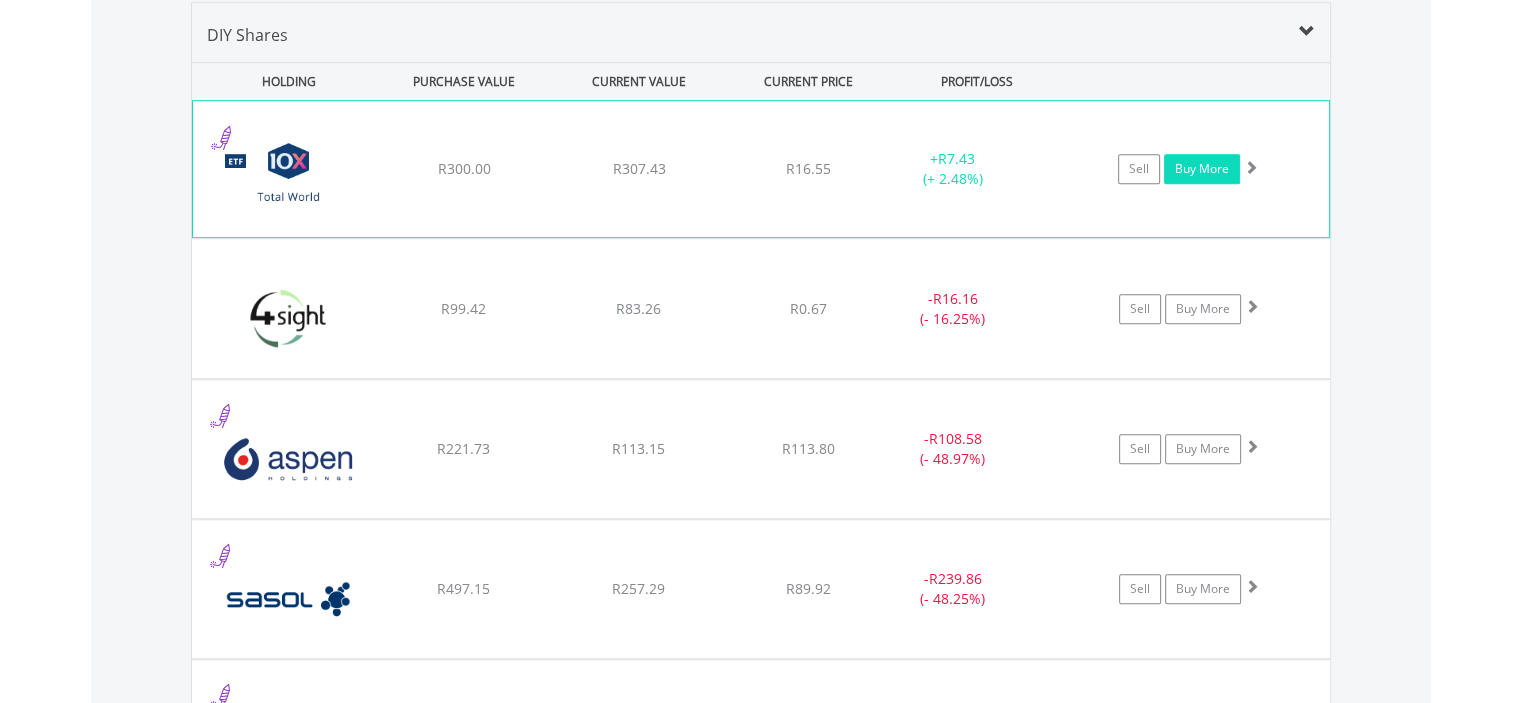 click on "Buy More" at bounding box center (1202, 169) 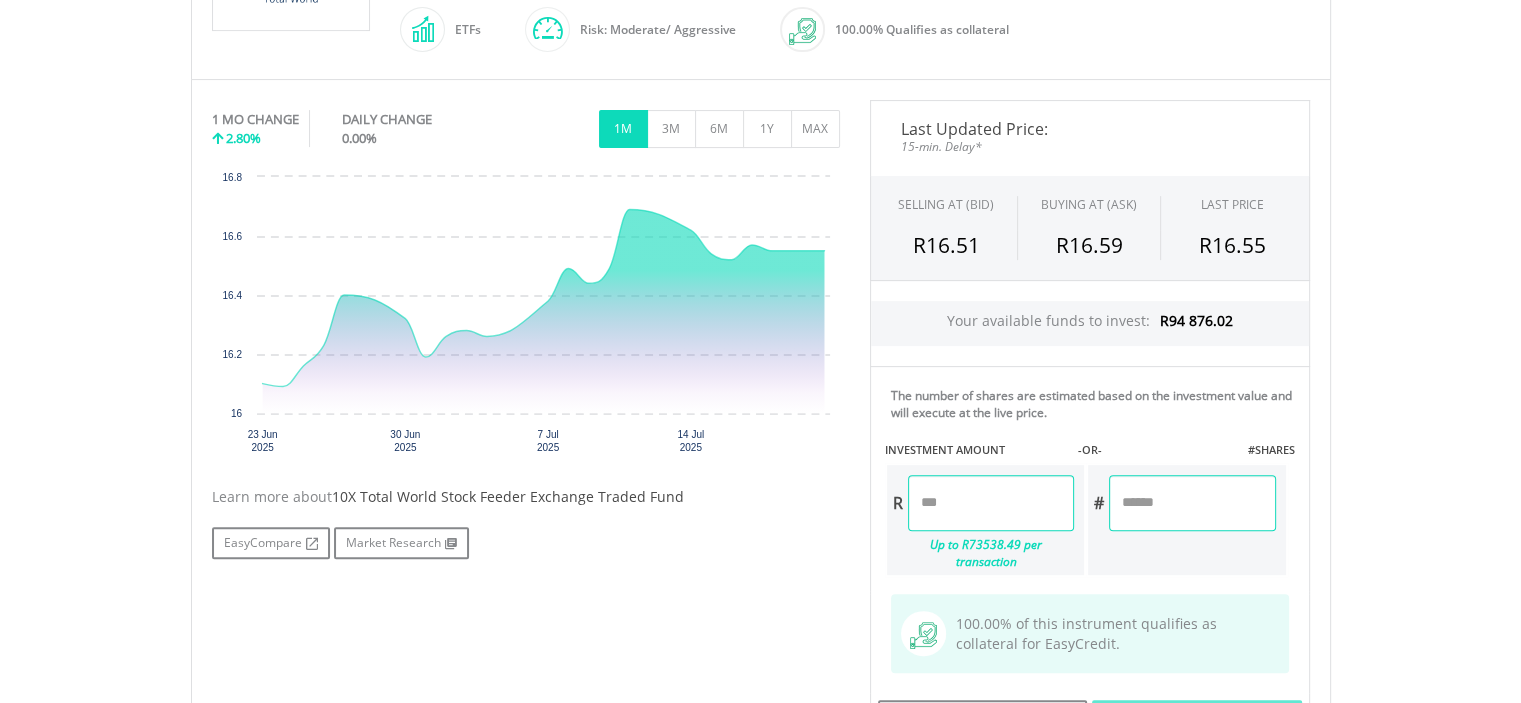 scroll, scrollTop: 700, scrollLeft: 0, axis: vertical 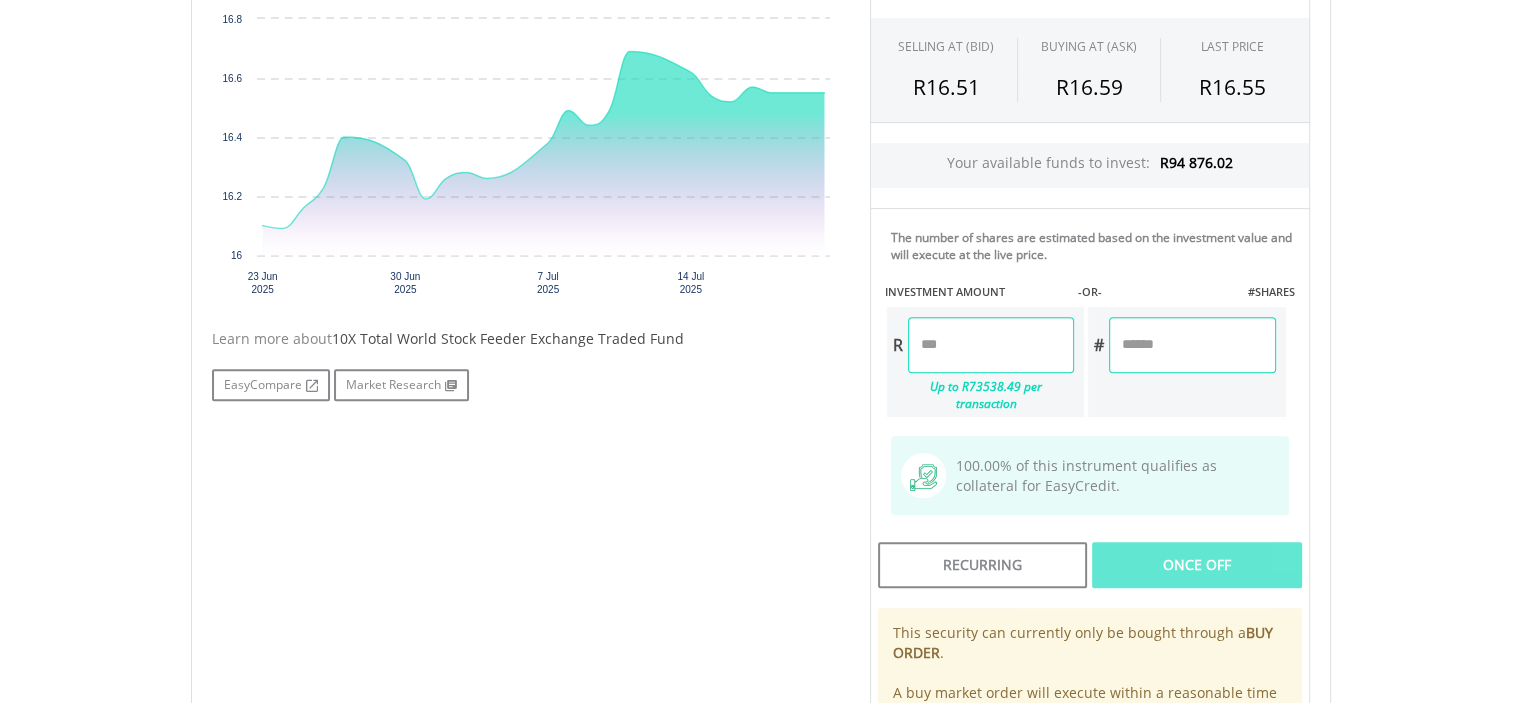 click at bounding box center (991, 345) 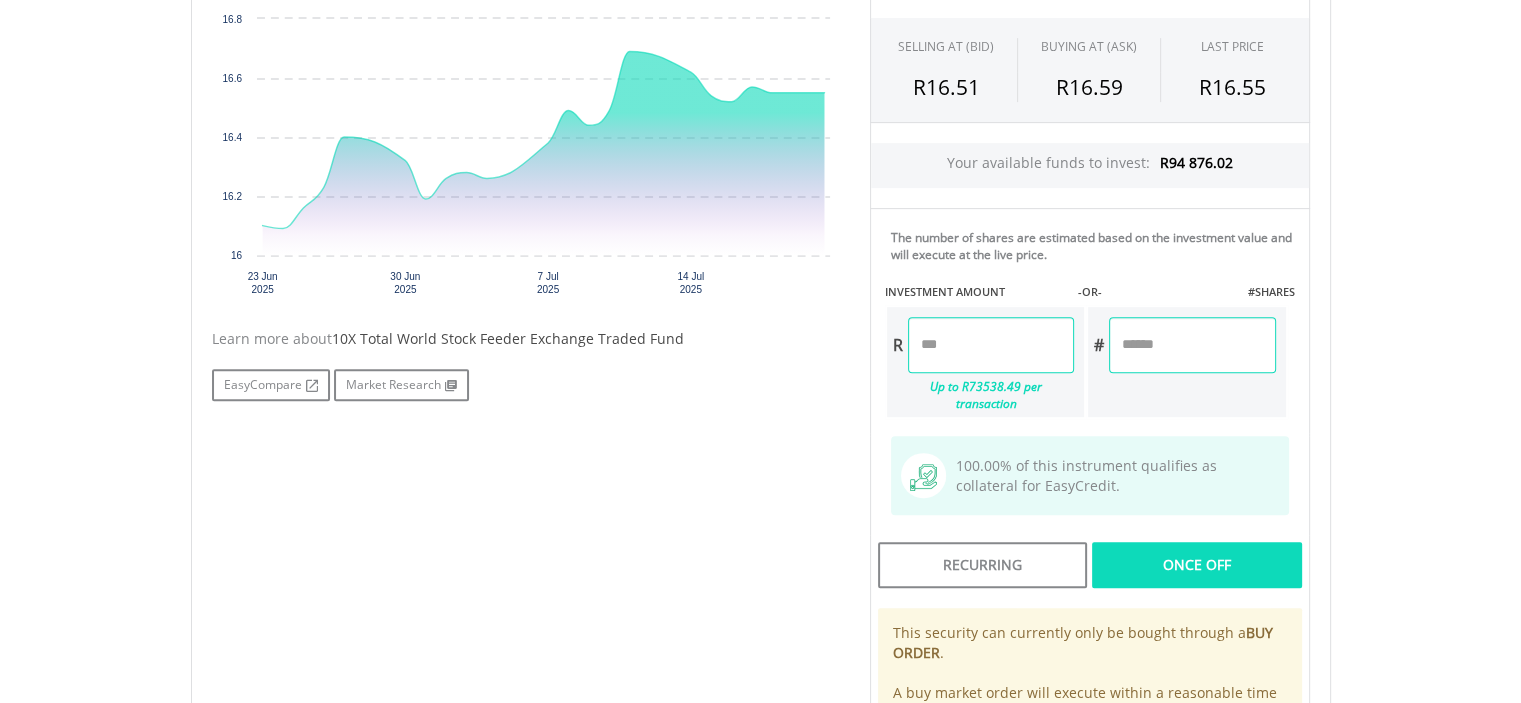 type on "*******" 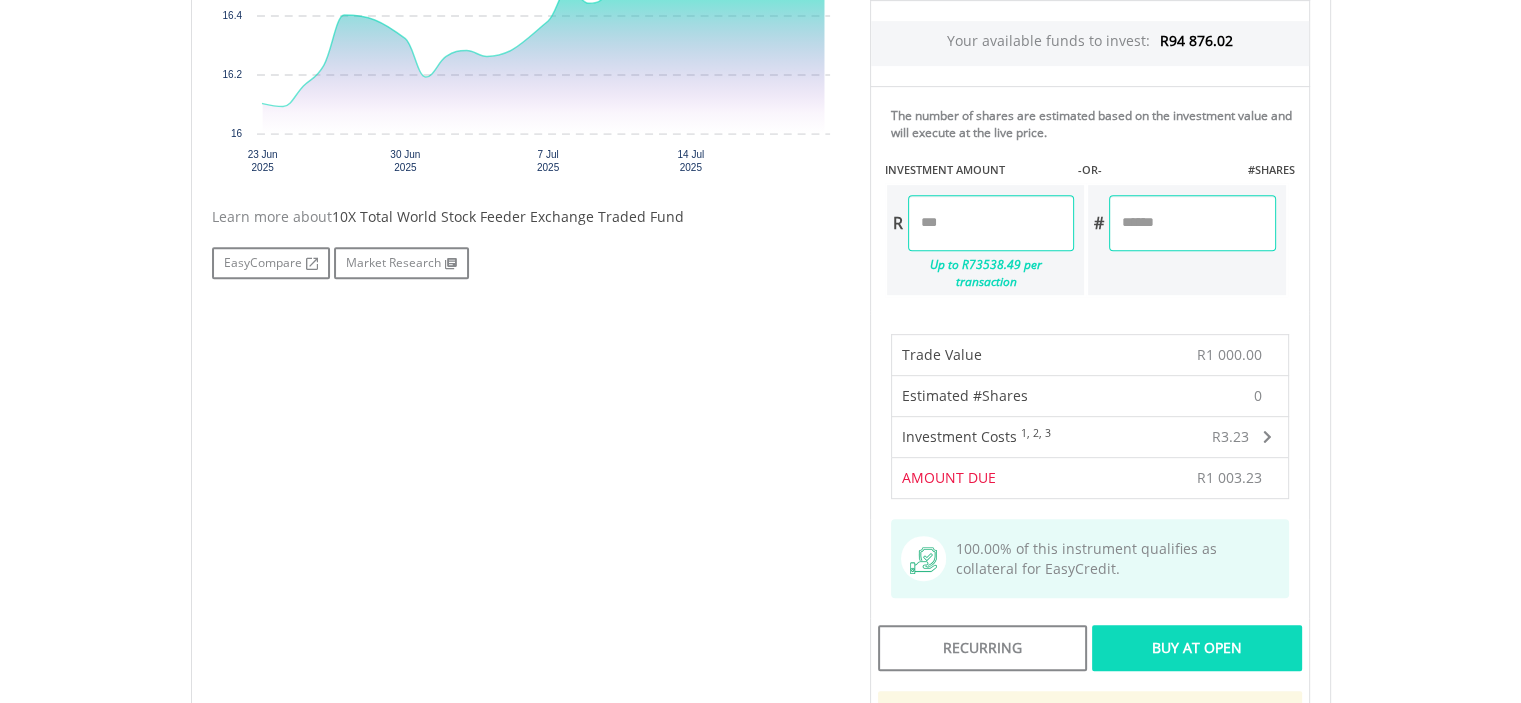 scroll, scrollTop: 1100, scrollLeft: 0, axis: vertical 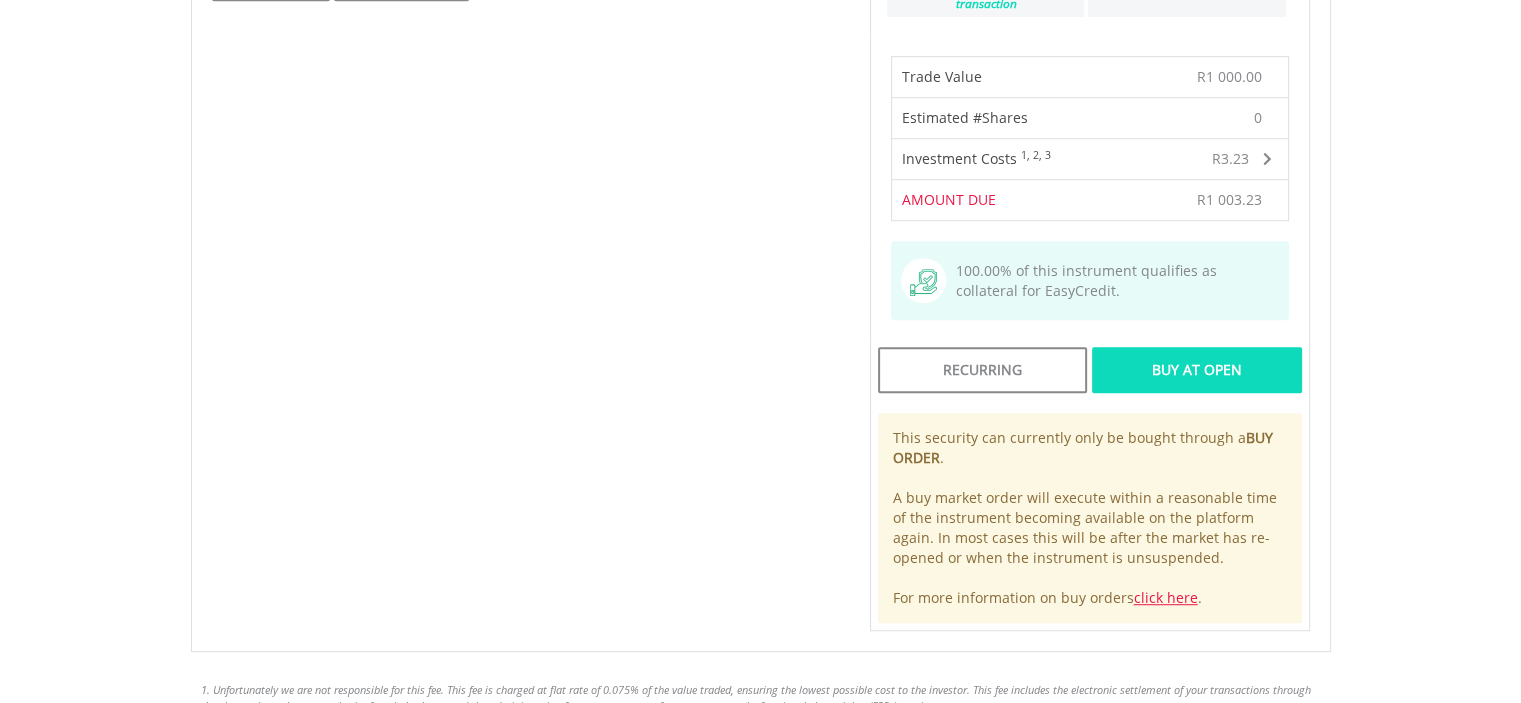 click on "Buy At Open" at bounding box center (1196, 370) 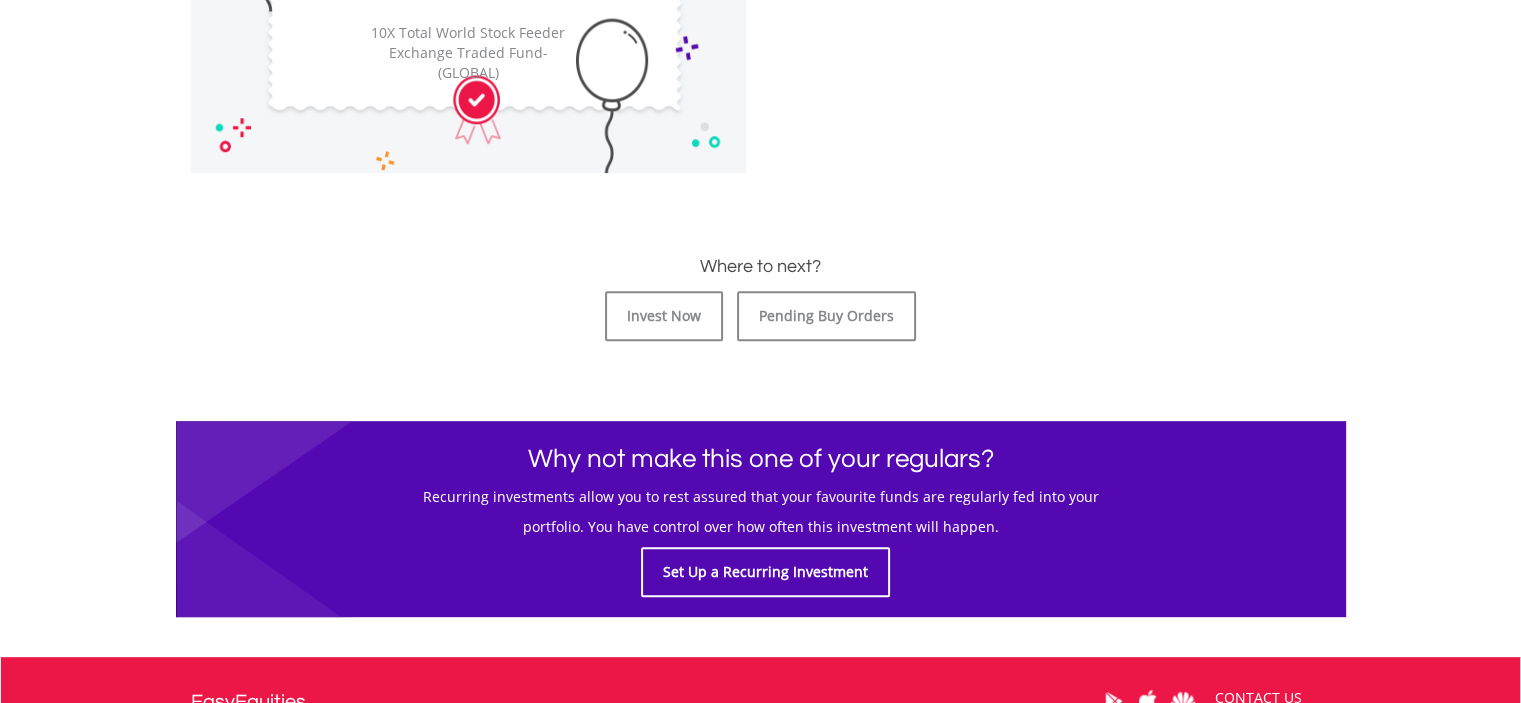 scroll, scrollTop: 800, scrollLeft: 0, axis: vertical 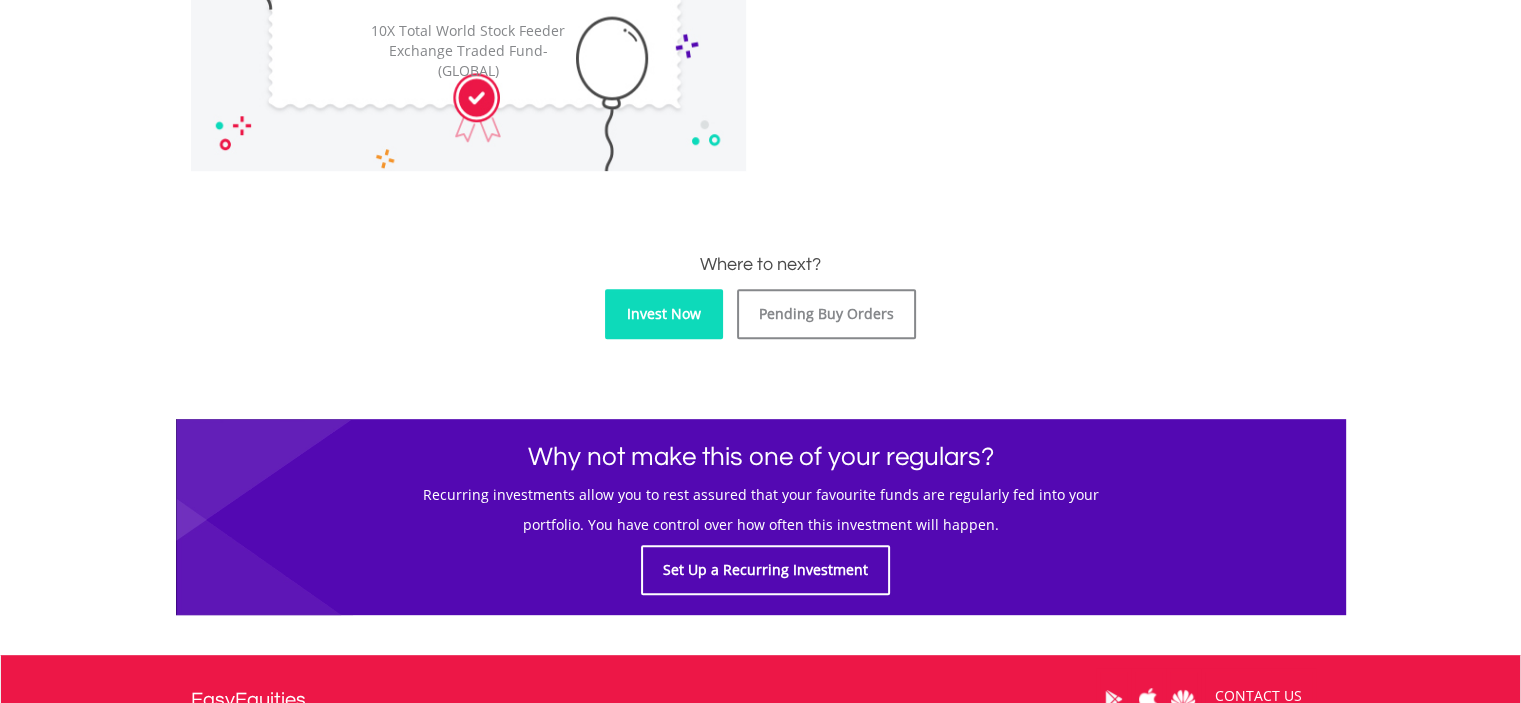 click on "Invest Now" at bounding box center [664, 314] 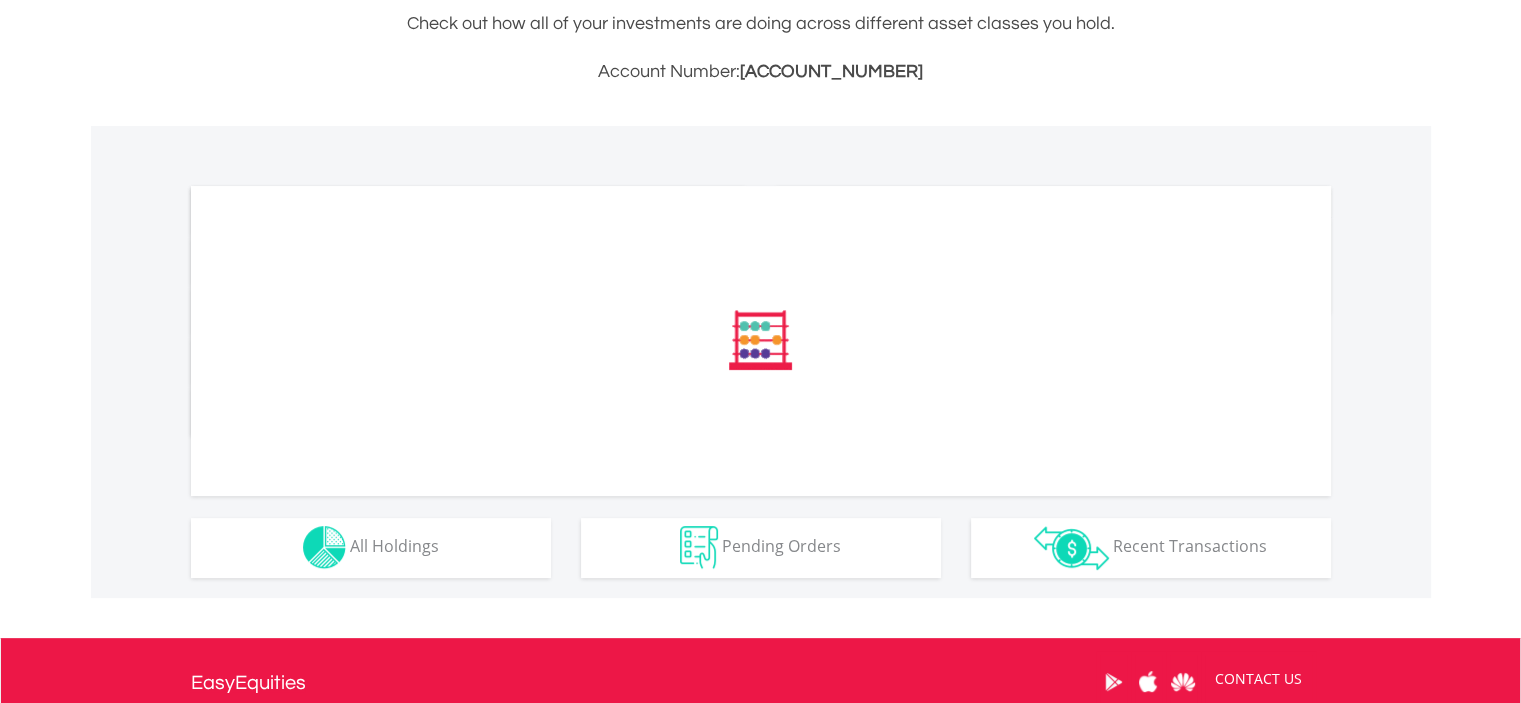 scroll, scrollTop: 500, scrollLeft: 0, axis: vertical 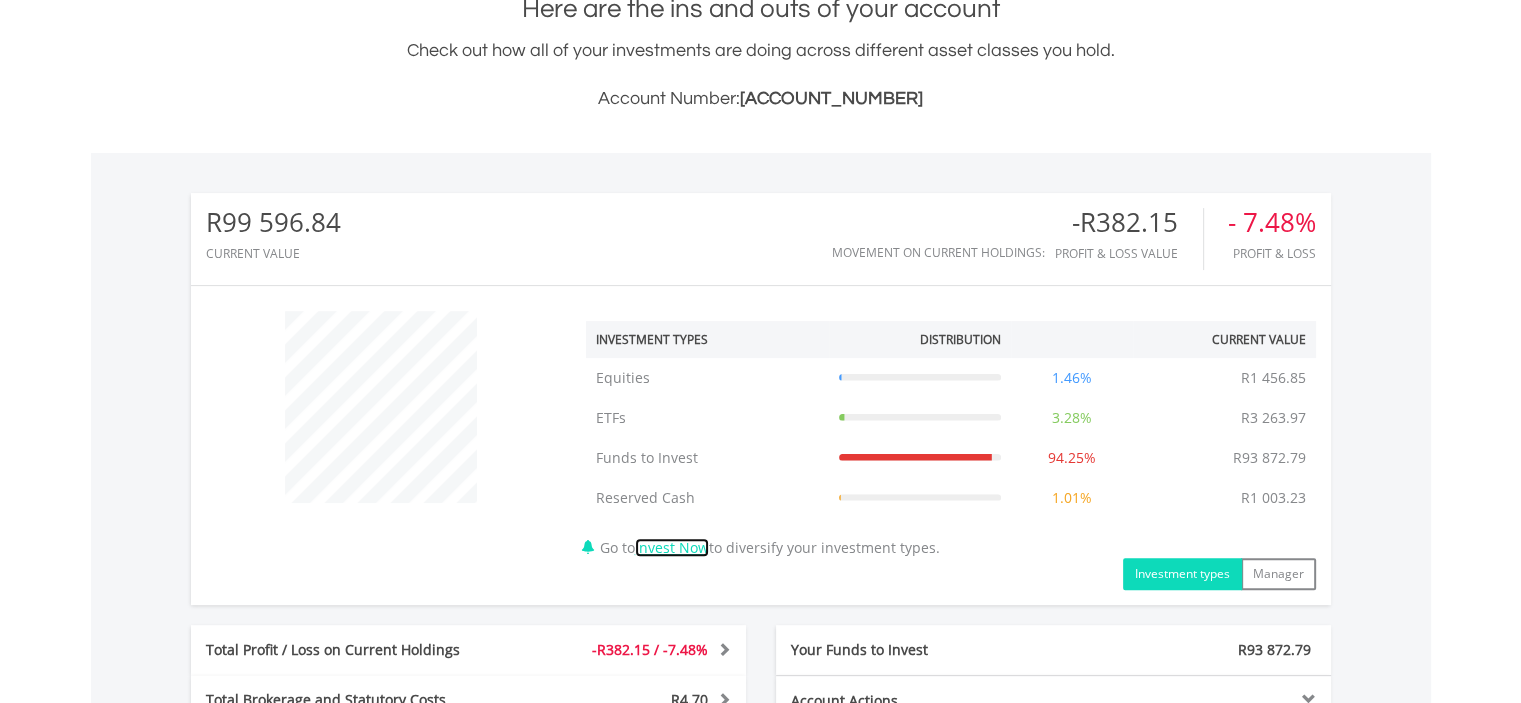 click on "Invest Now" at bounding box center [672, 547] 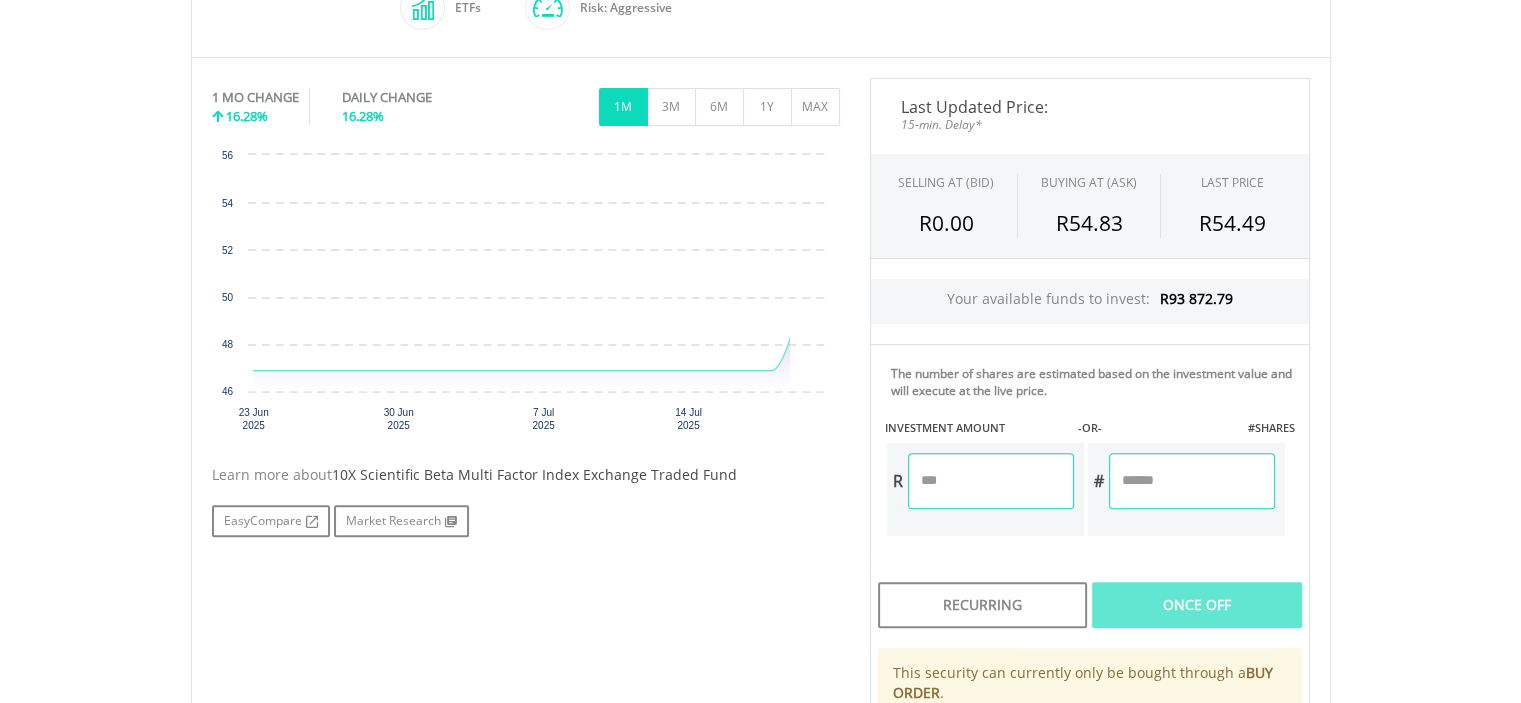 scroll, scrollTop: 0, scrollLeft: 0, axis: both 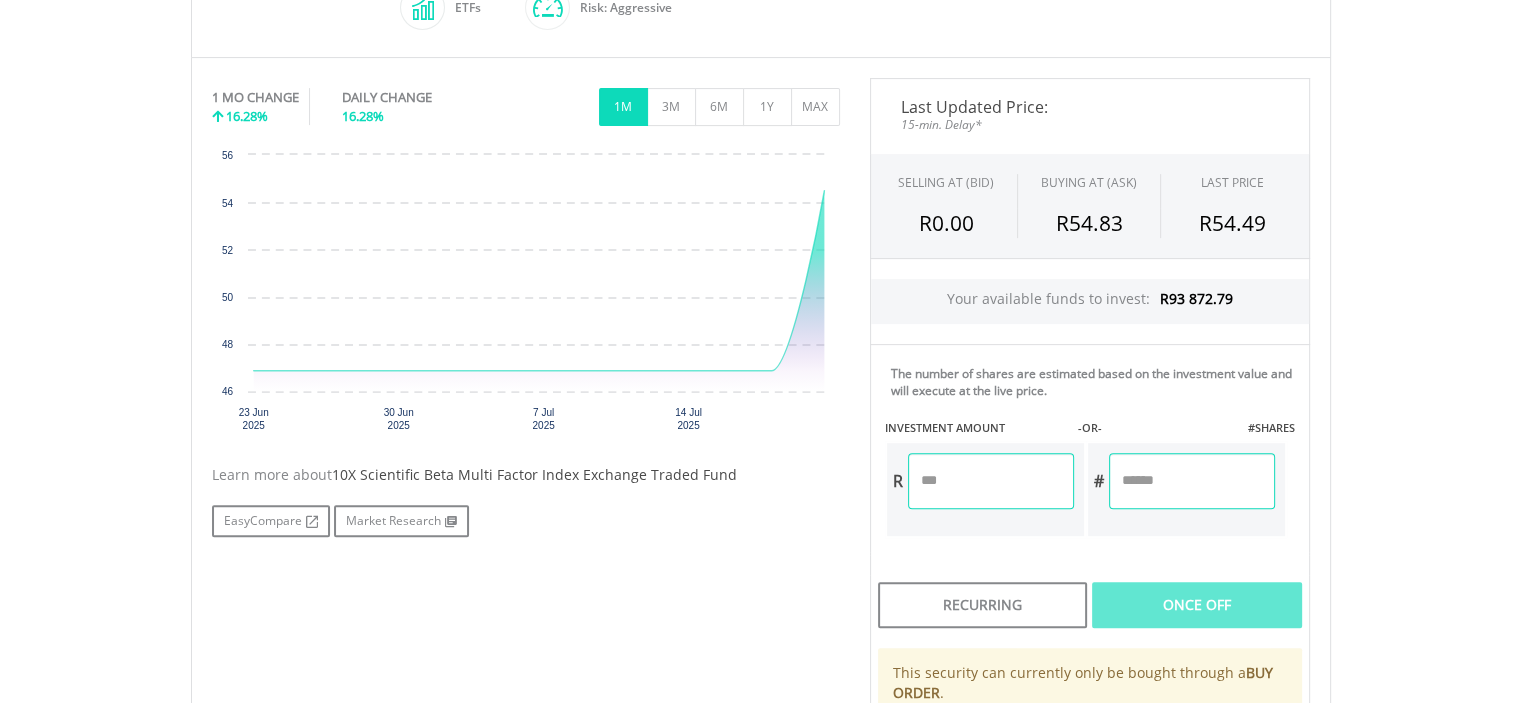 click at bounding box center (991, 481) 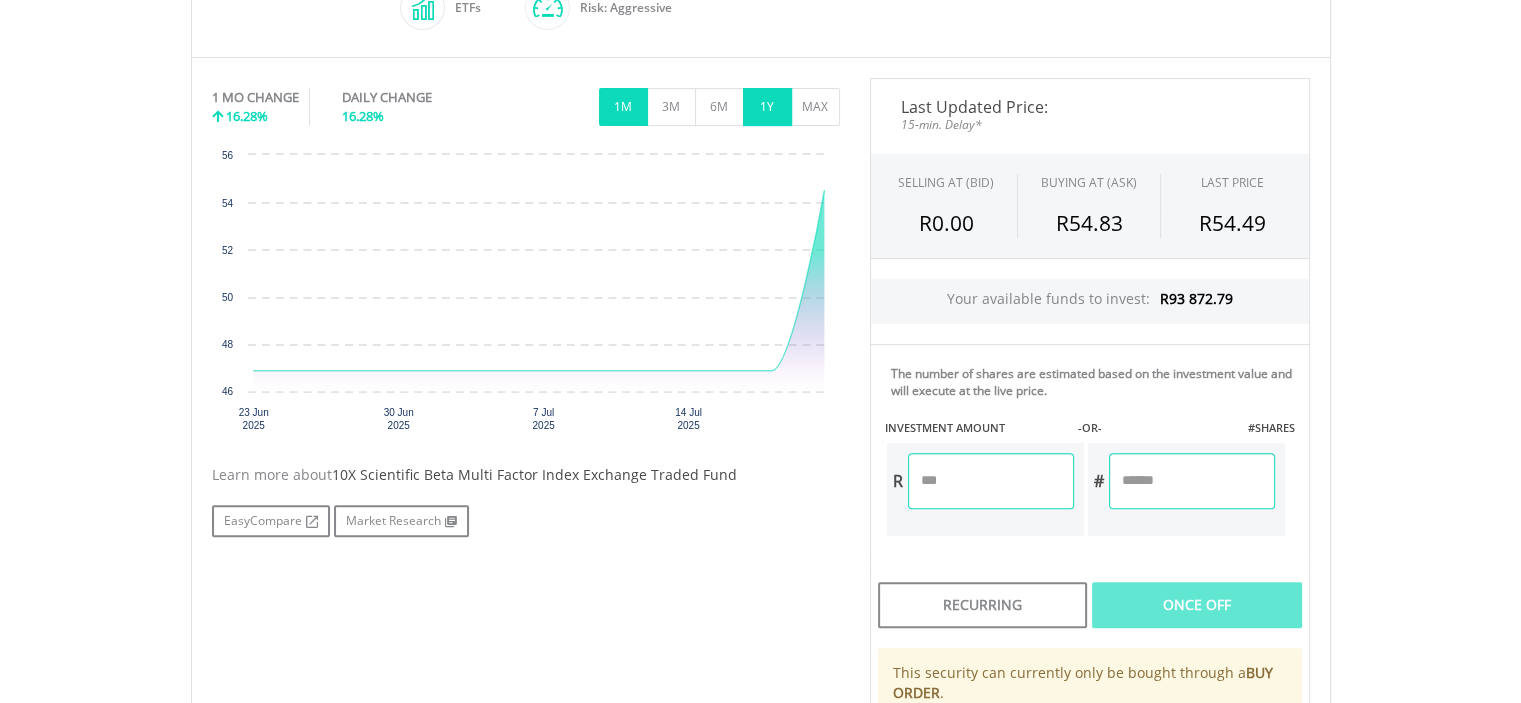click on "1Y" at bounding box center [767, 107] 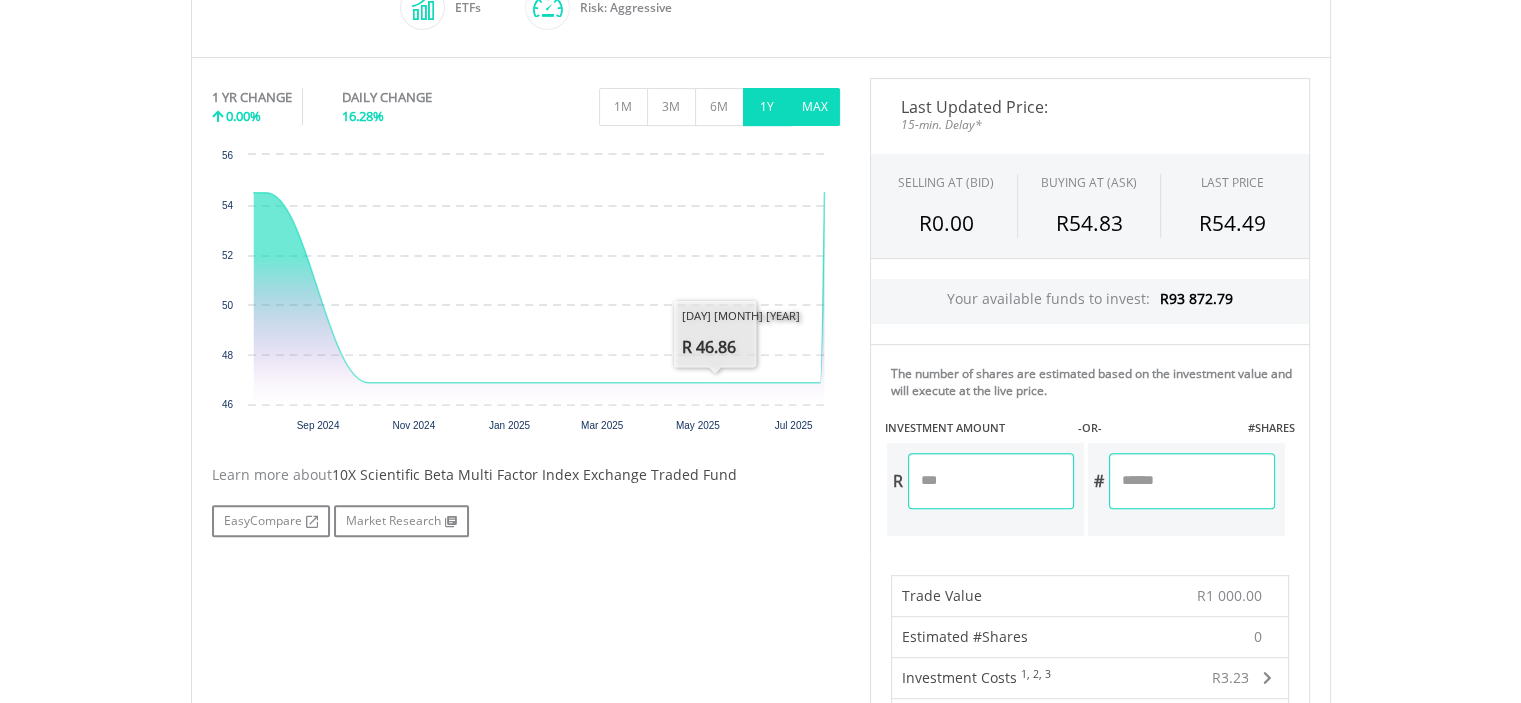 click on "MAX" at bounding box center (815, 107) 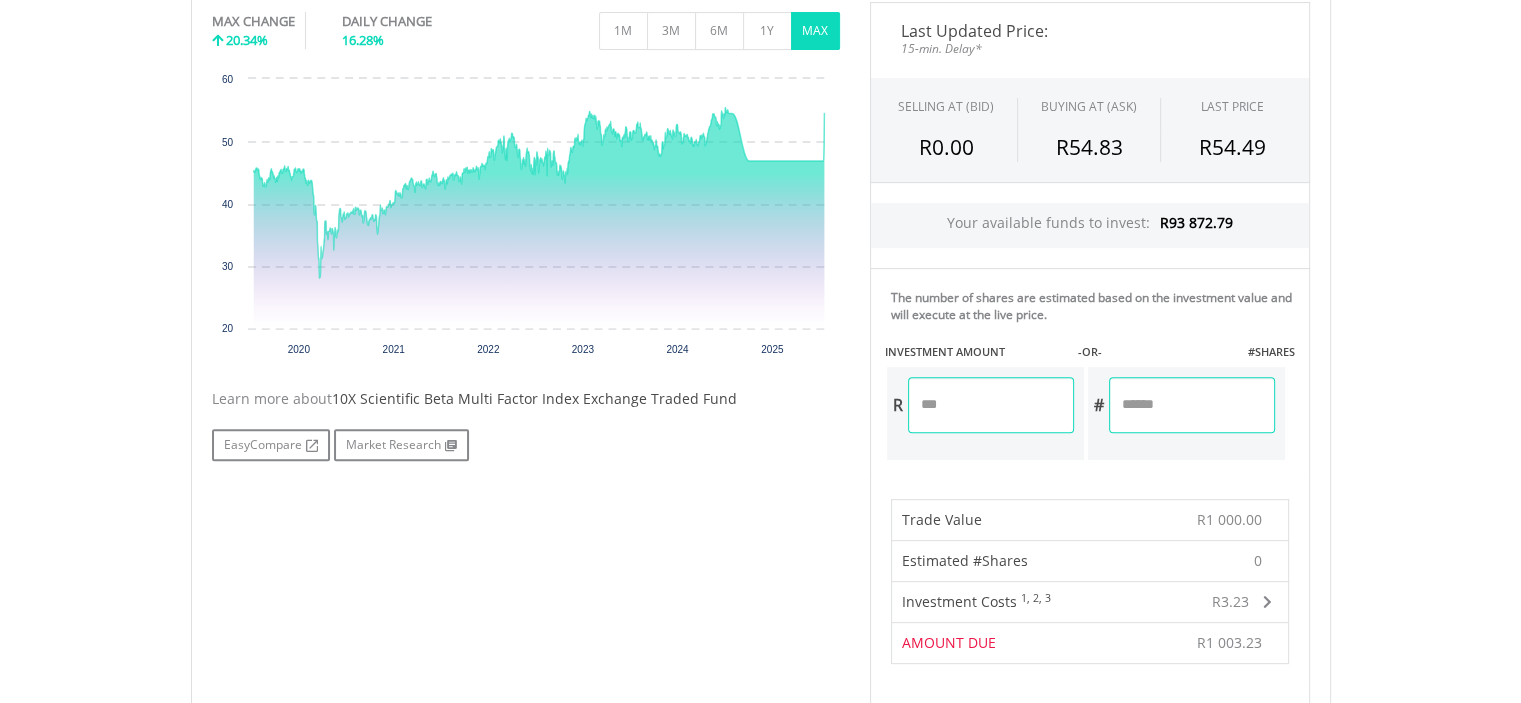 scroll, scrollTop: 800, scrollLeft: 0, axis: vertical 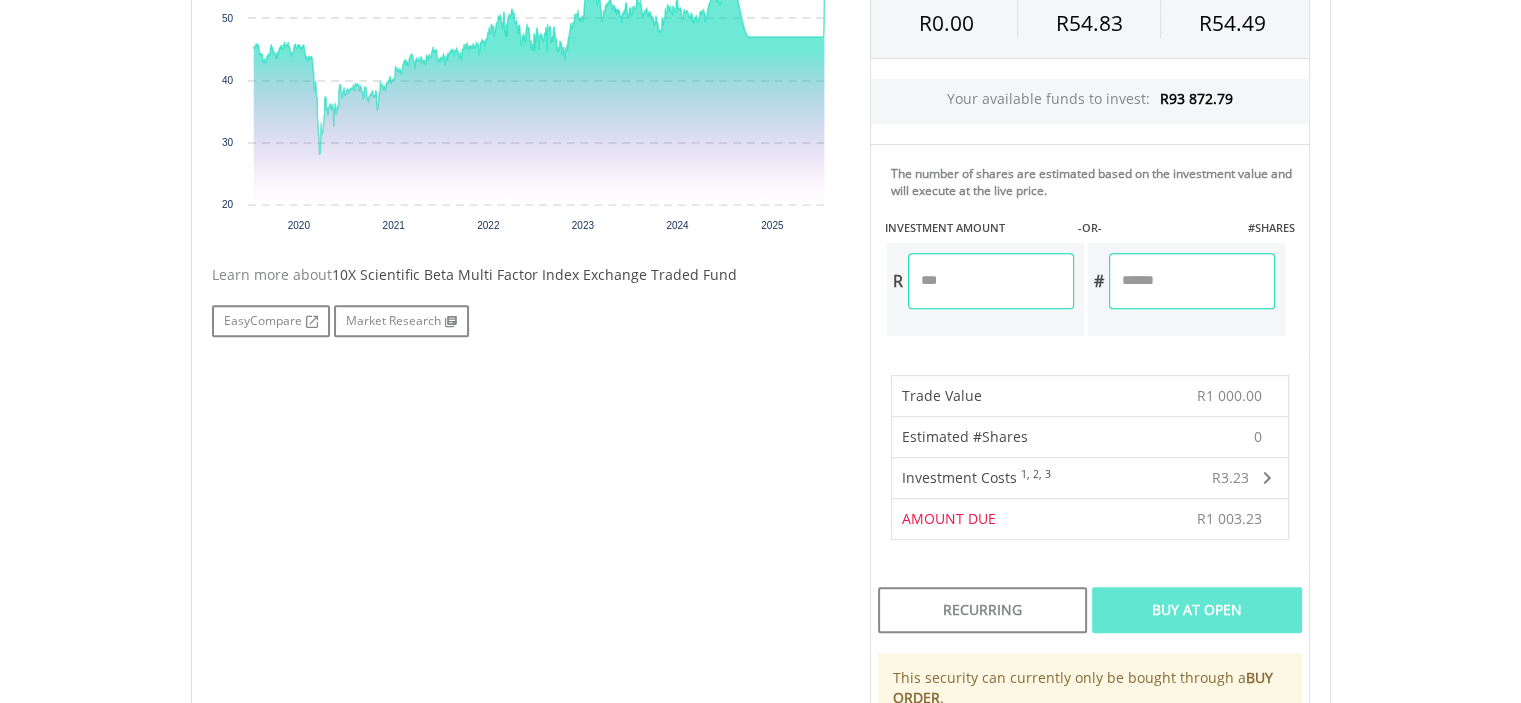 click on "*******" at bounding box center (991, 281) 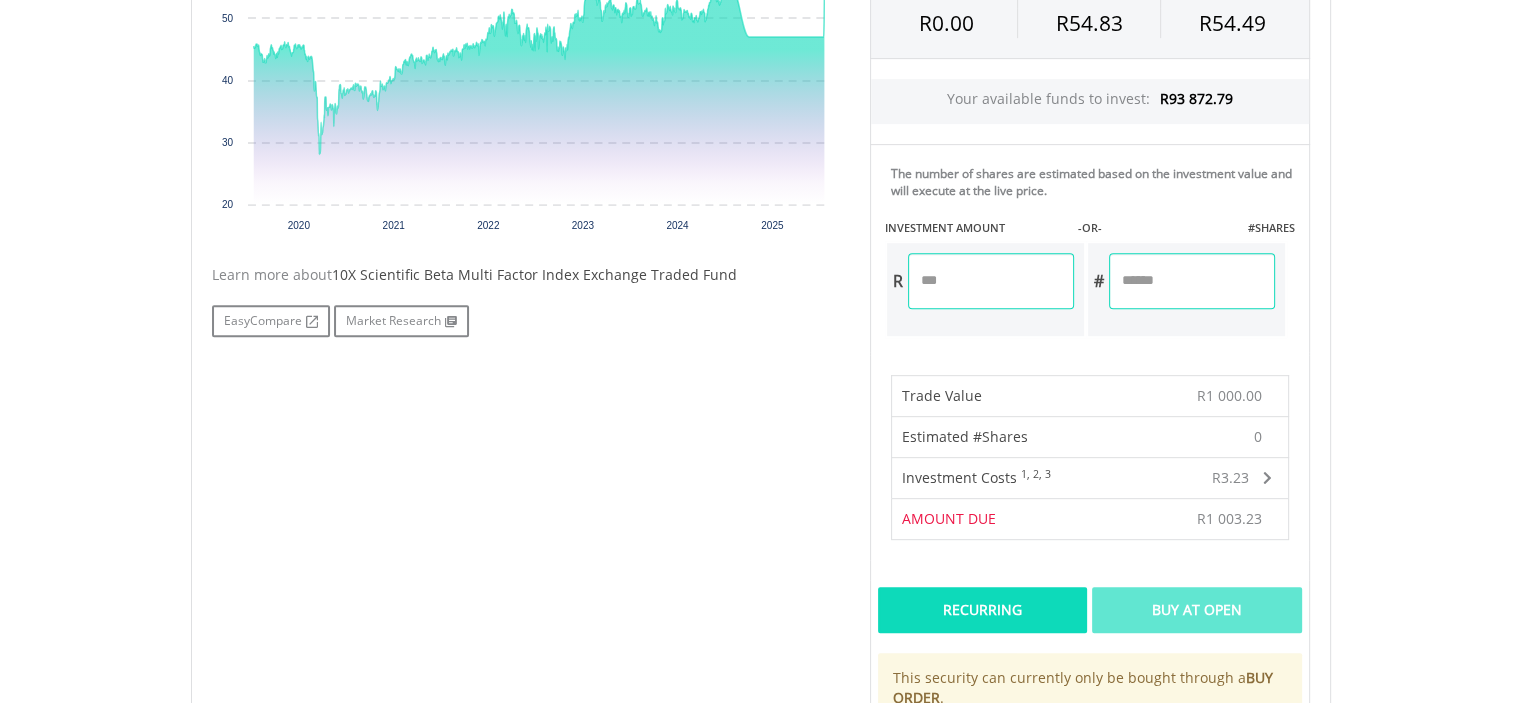 click on "Recurring" at bounding box center (982, 610) 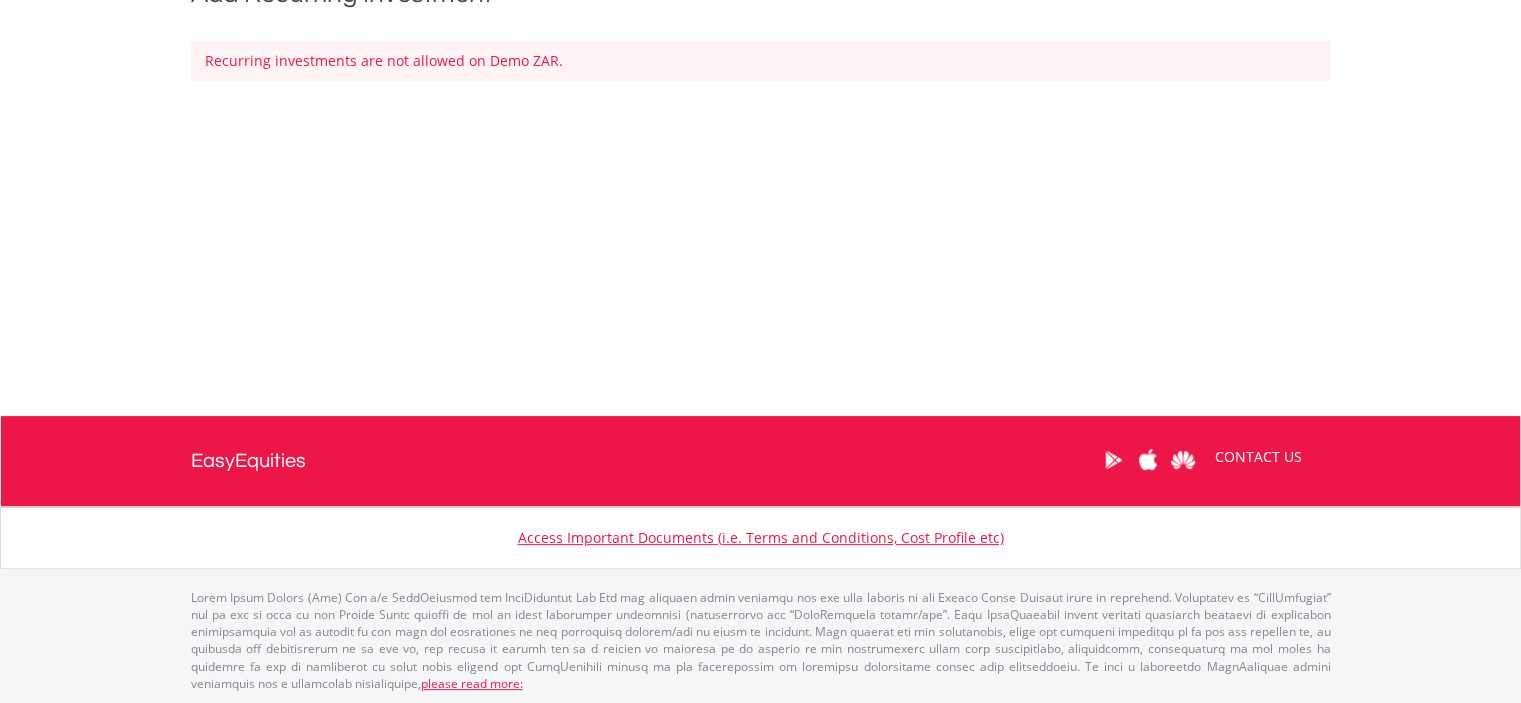 scroll, scrollTop: 0, scrollLeft: 0, axis: both 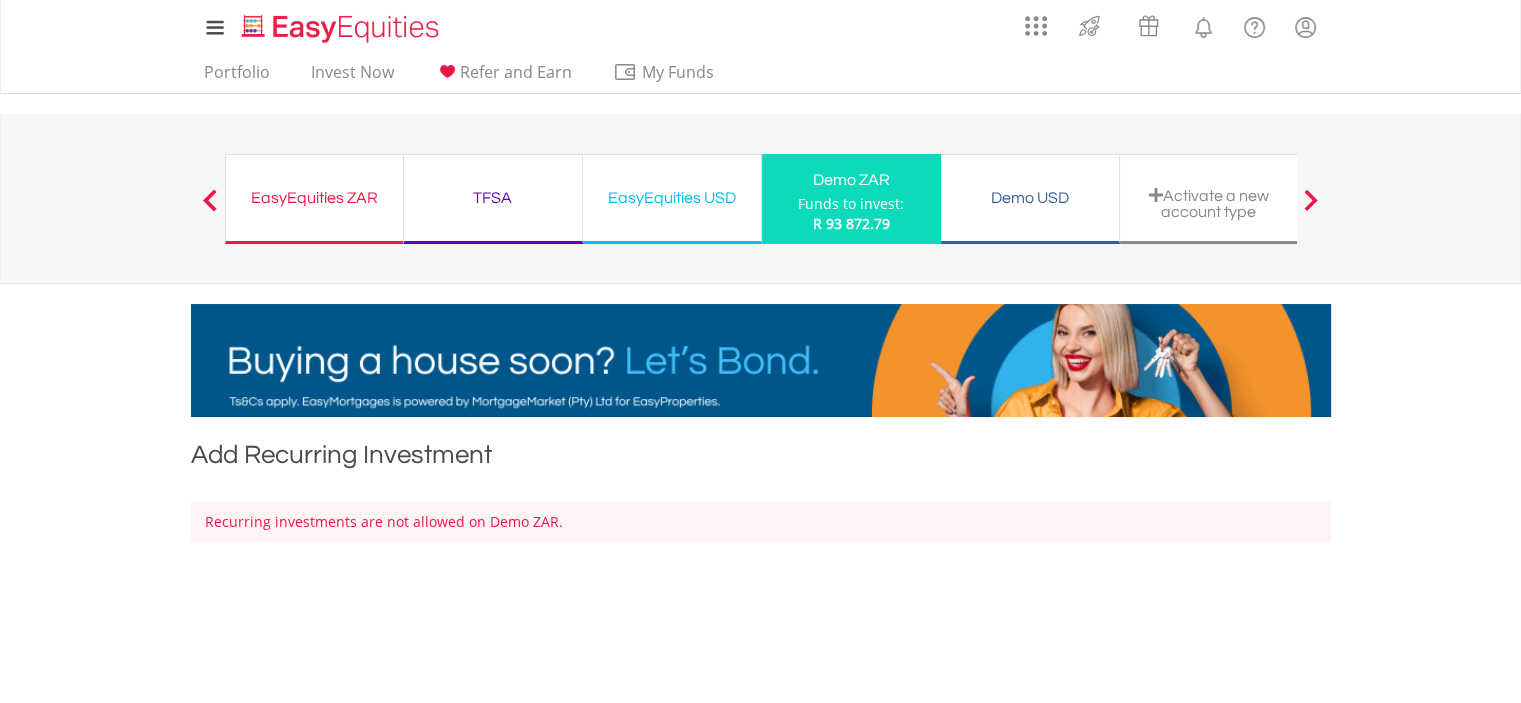 click on "Funds to invest:" at bounding box center [851, 204] 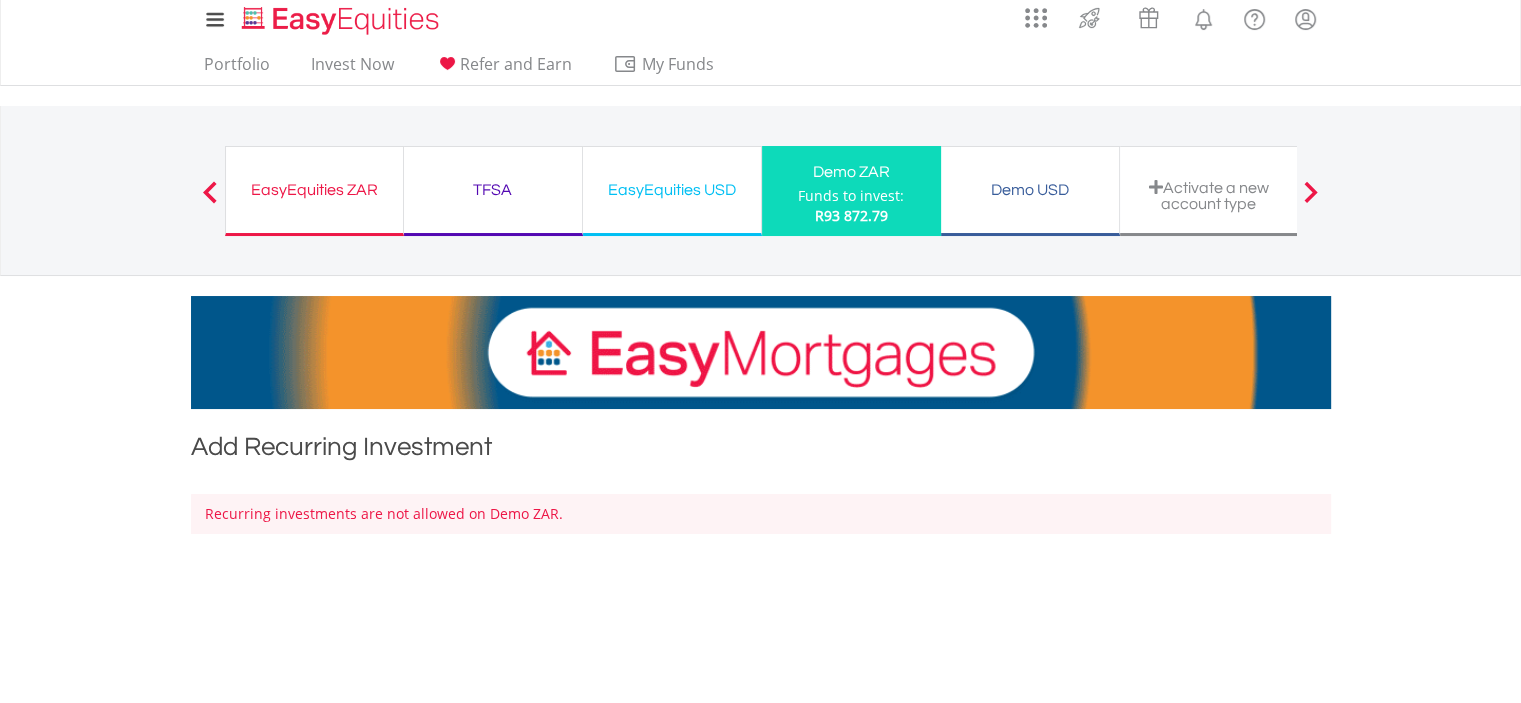 scroll, scrollTop: 0, scrollLeft: 0, axis: both 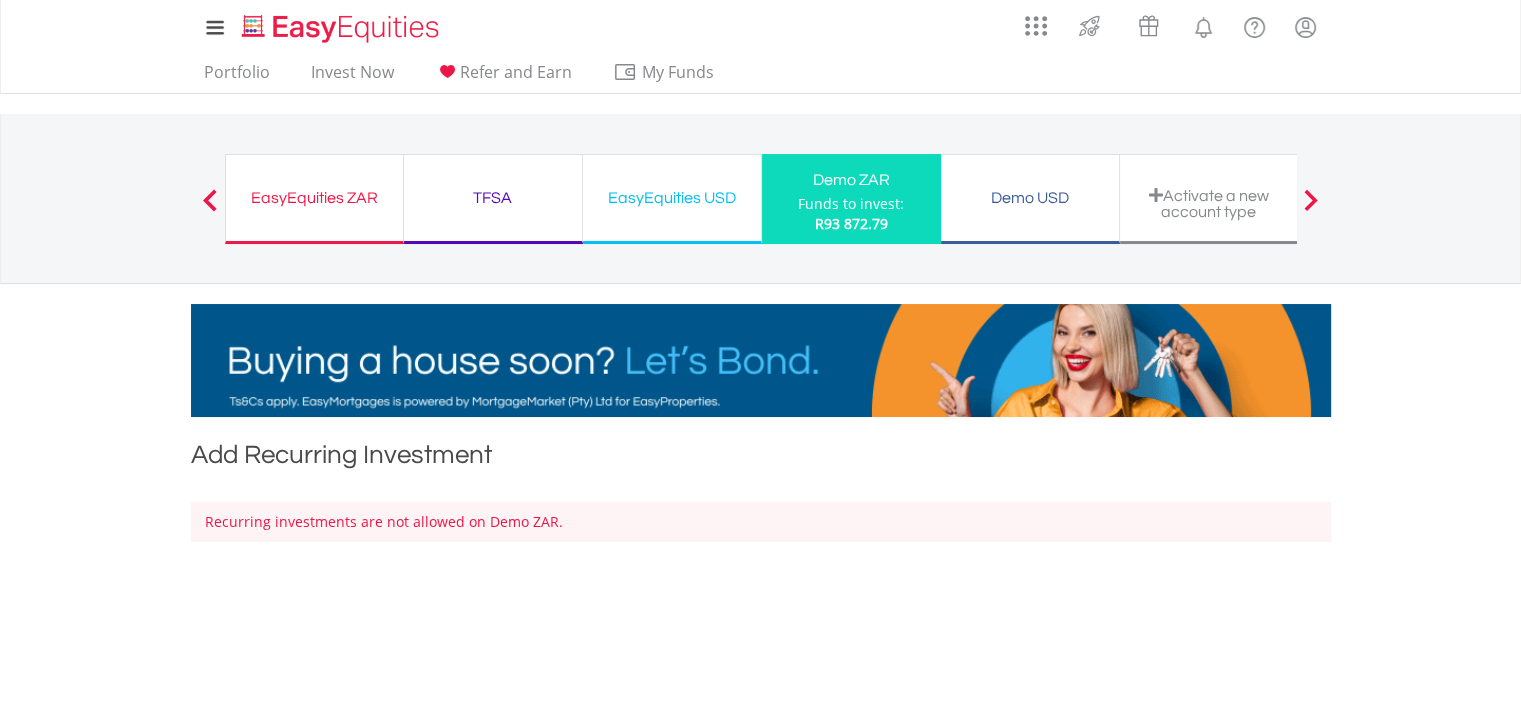 click on "Demo USD" at bounding box center [1030, 198] 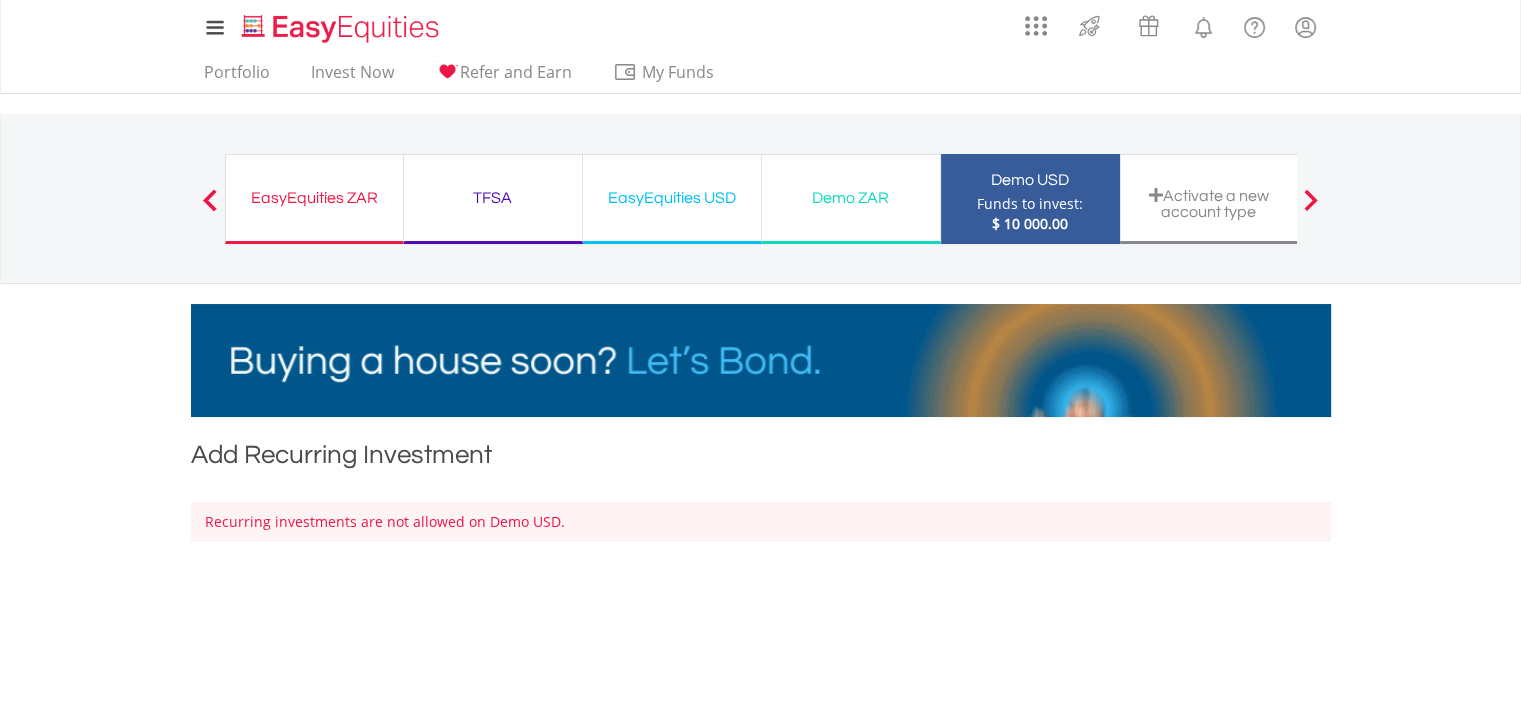 scroll, scrollTop: 0, scrollLeft: 0, axis: both 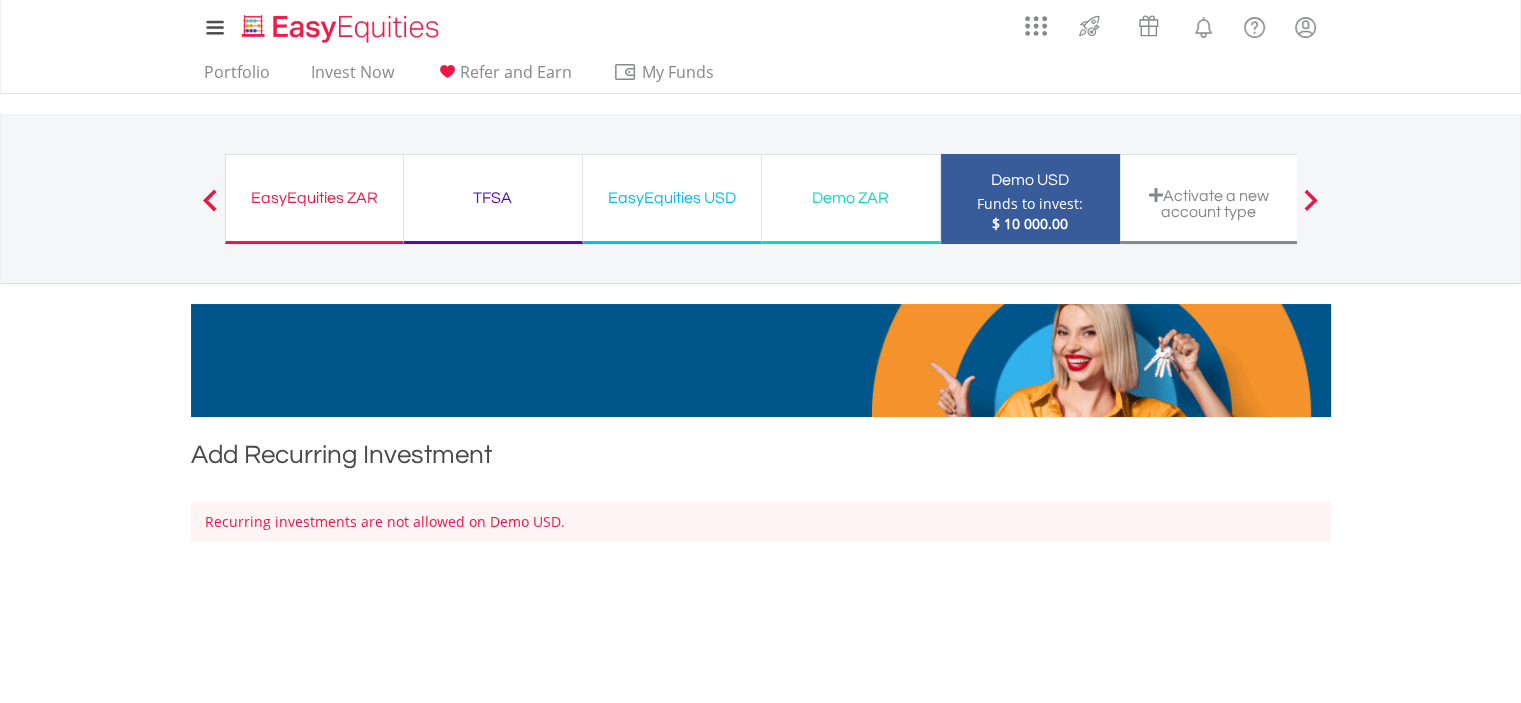 click on "Demo ZAR" at bounding box center (851, 198) 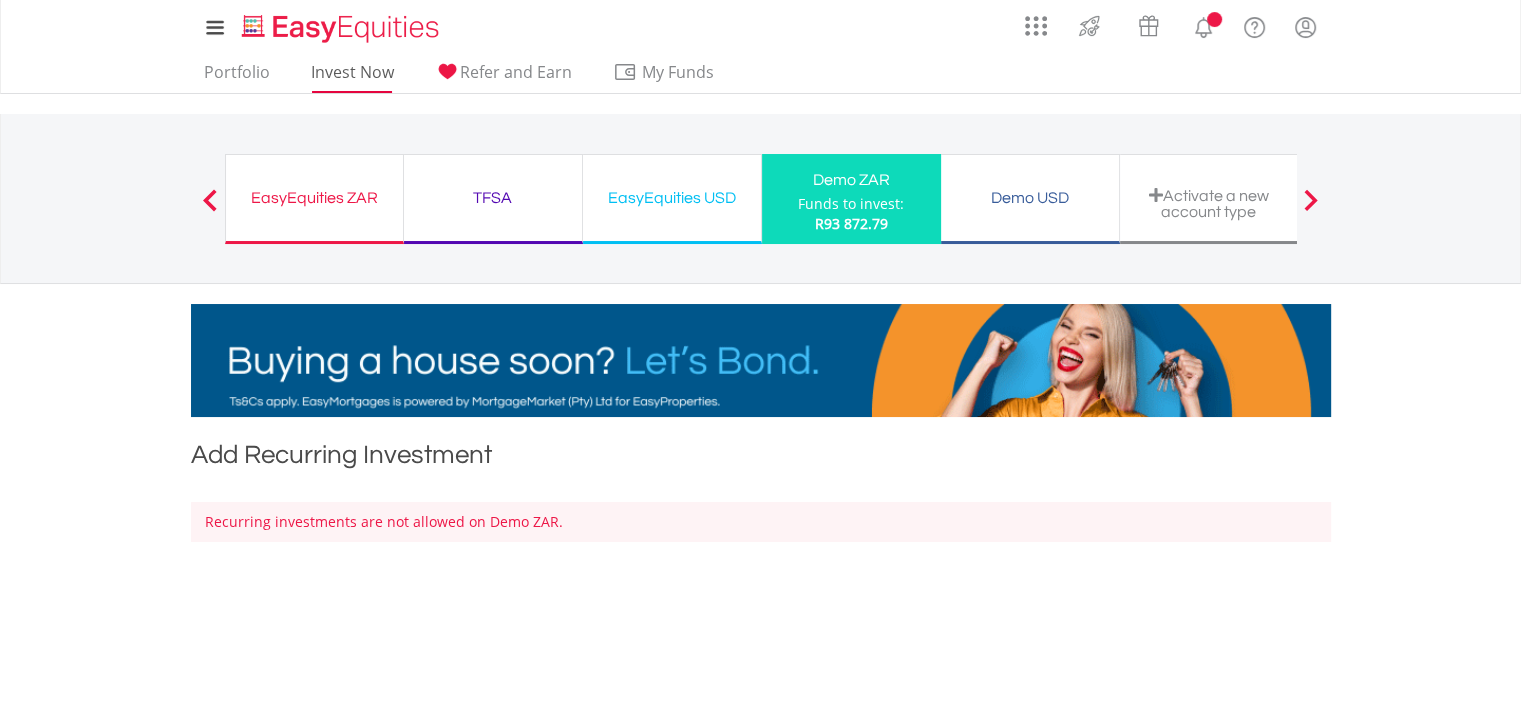 scroll, scrollTop: 0, scrollLeft: 0, axis: both 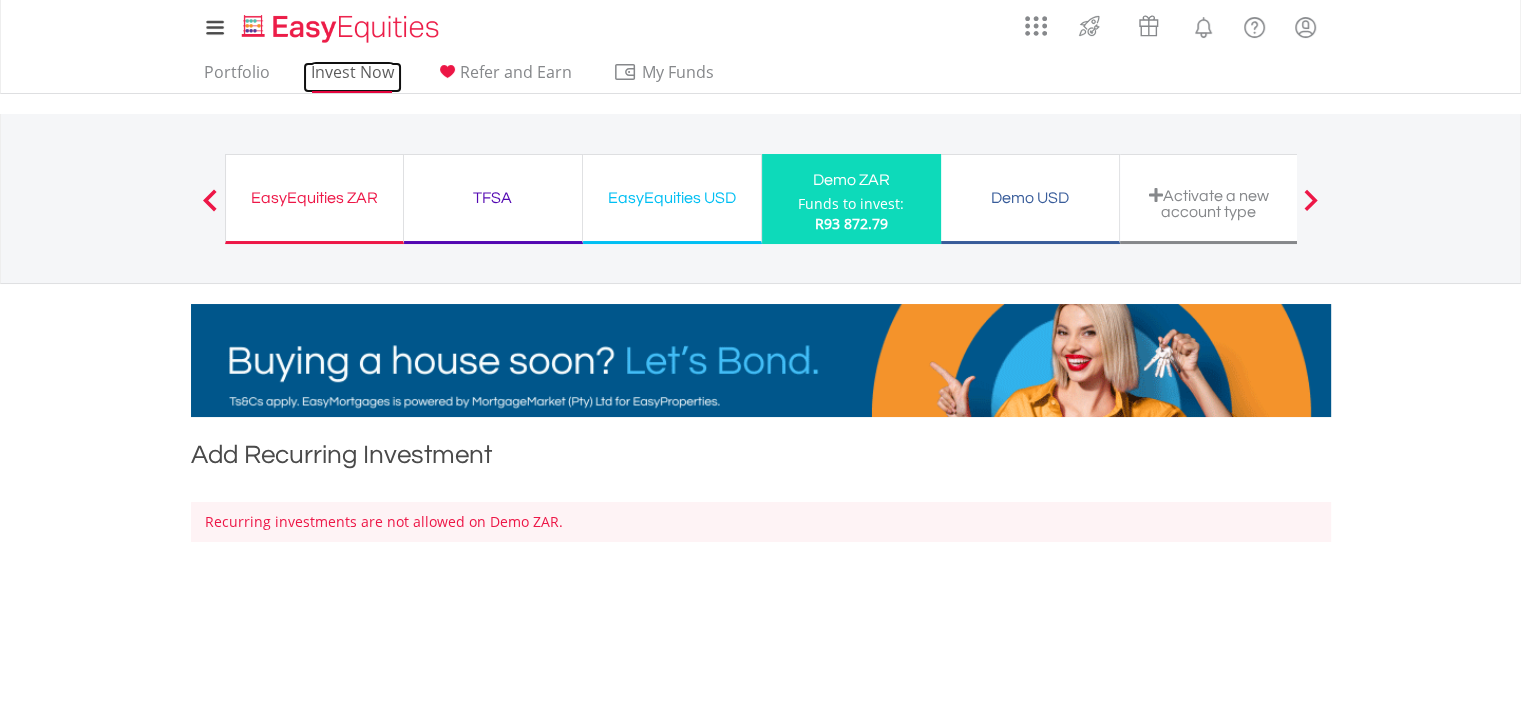 click on "Invest Now" at bounding box center (352, 77) 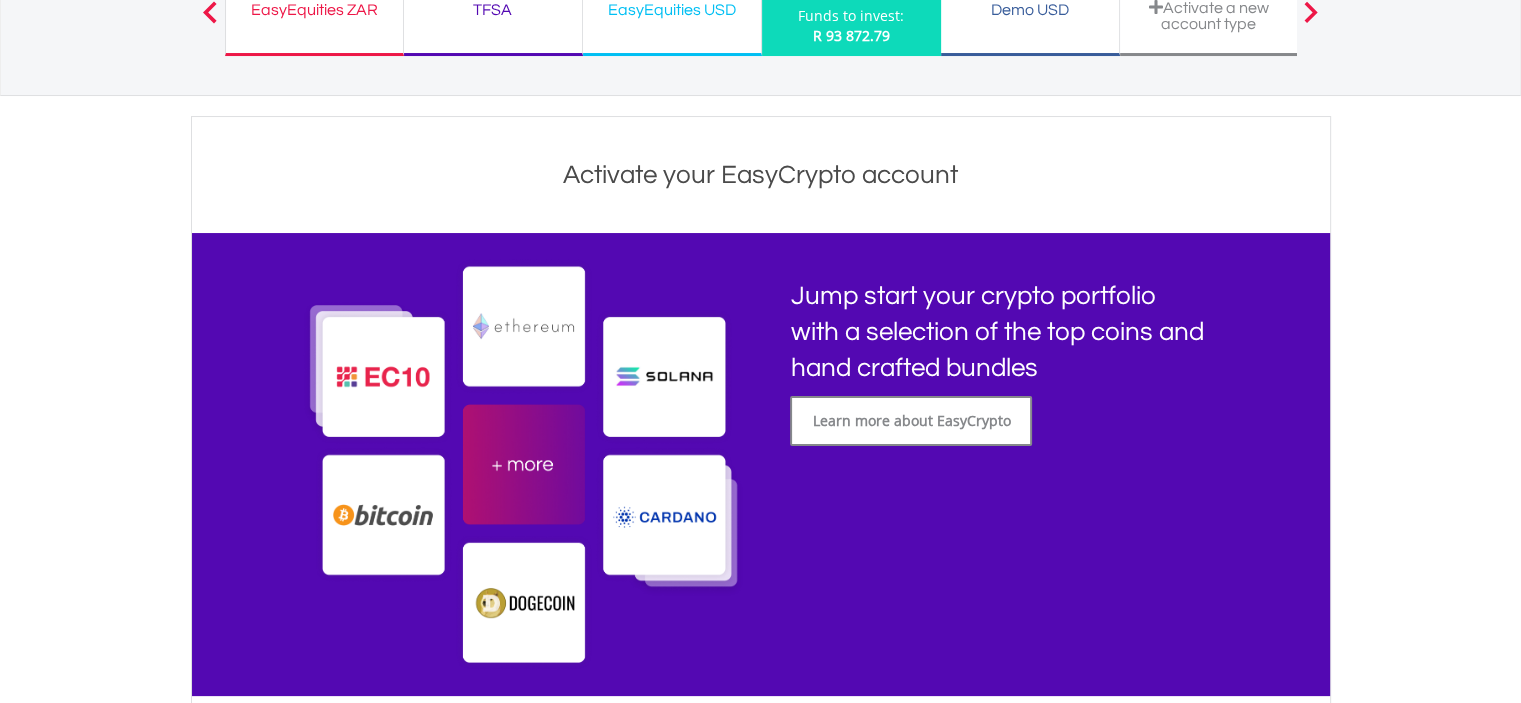 scroll, scrollTop: 0, scrollLeft: 0, axis: both 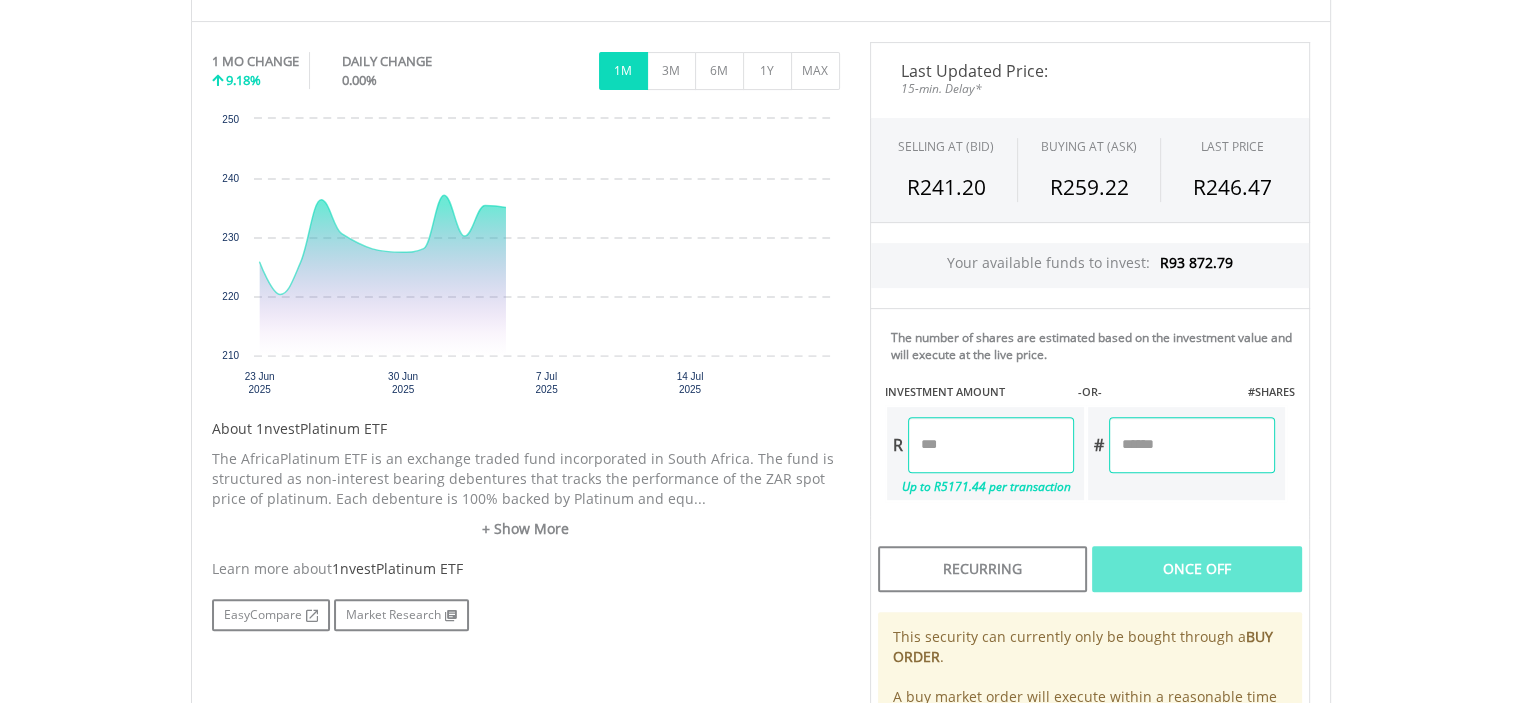 click at bounding box center [991, 445] 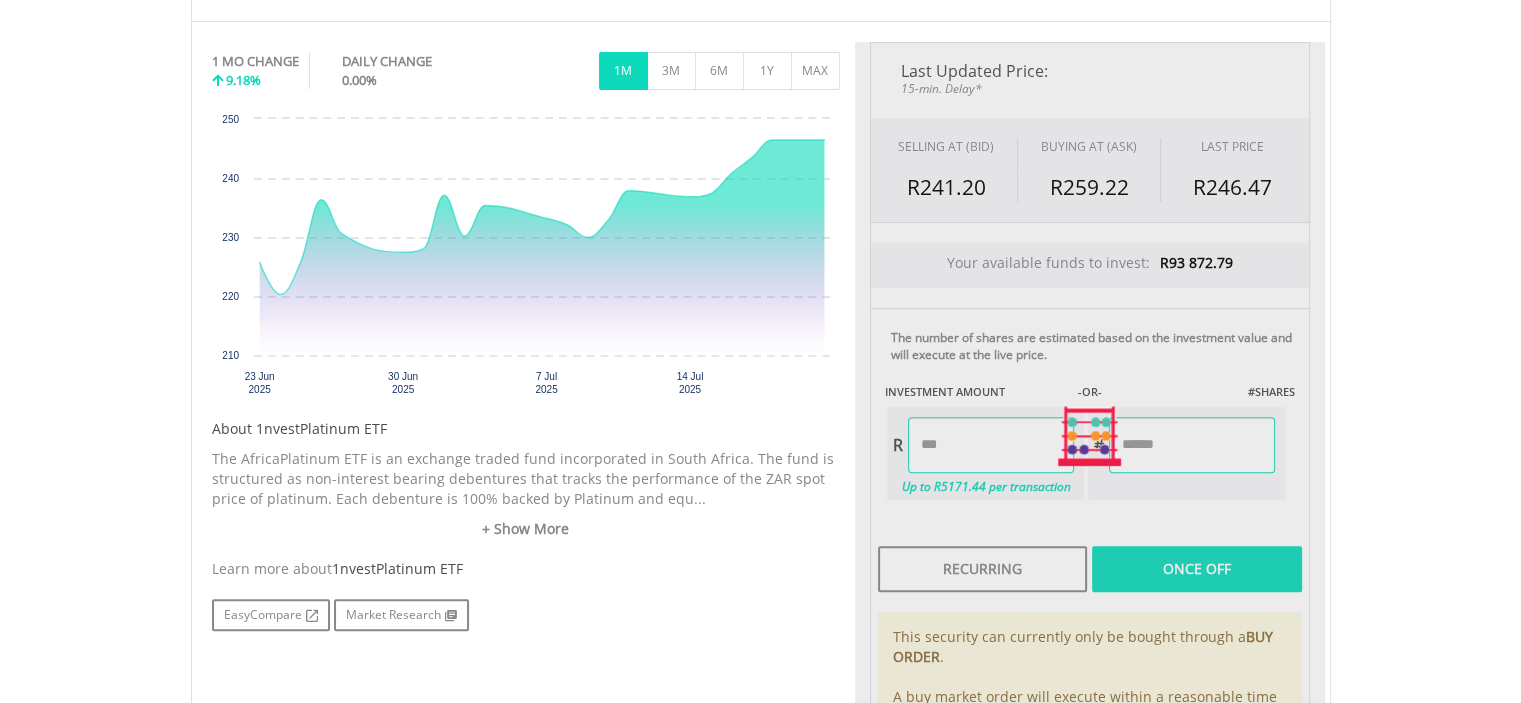 type on "*******" 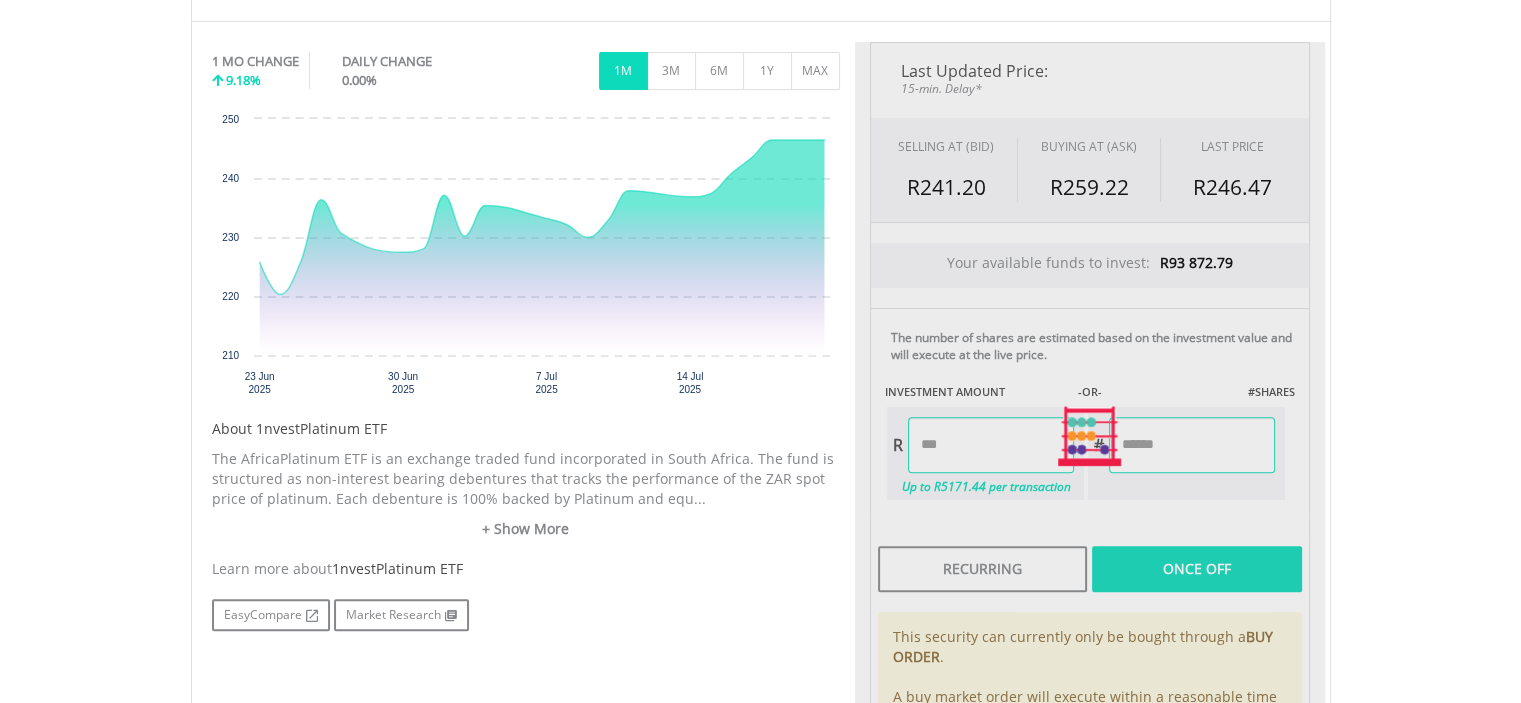 type on "******" 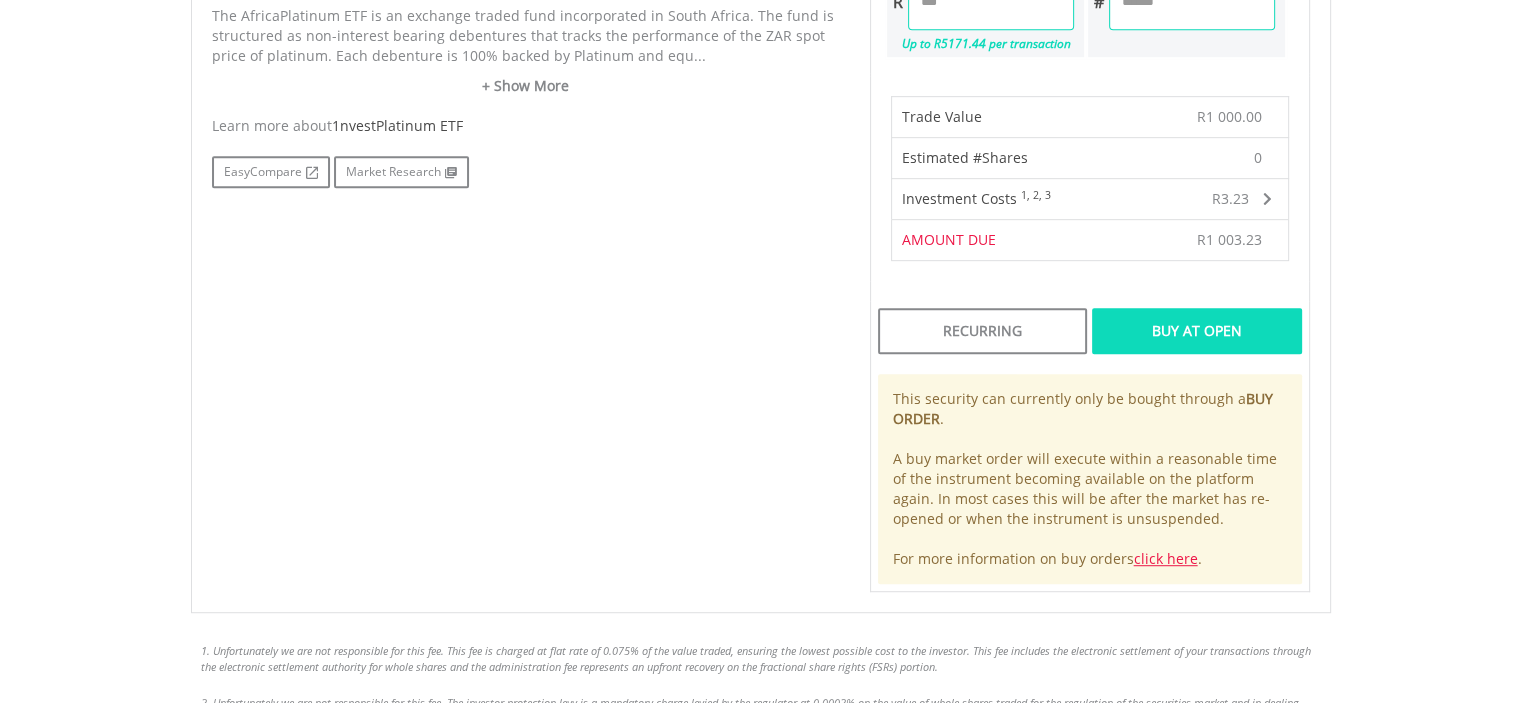 scroll, scrollTop: 1300, scrollLeft: 0, axis: vertical 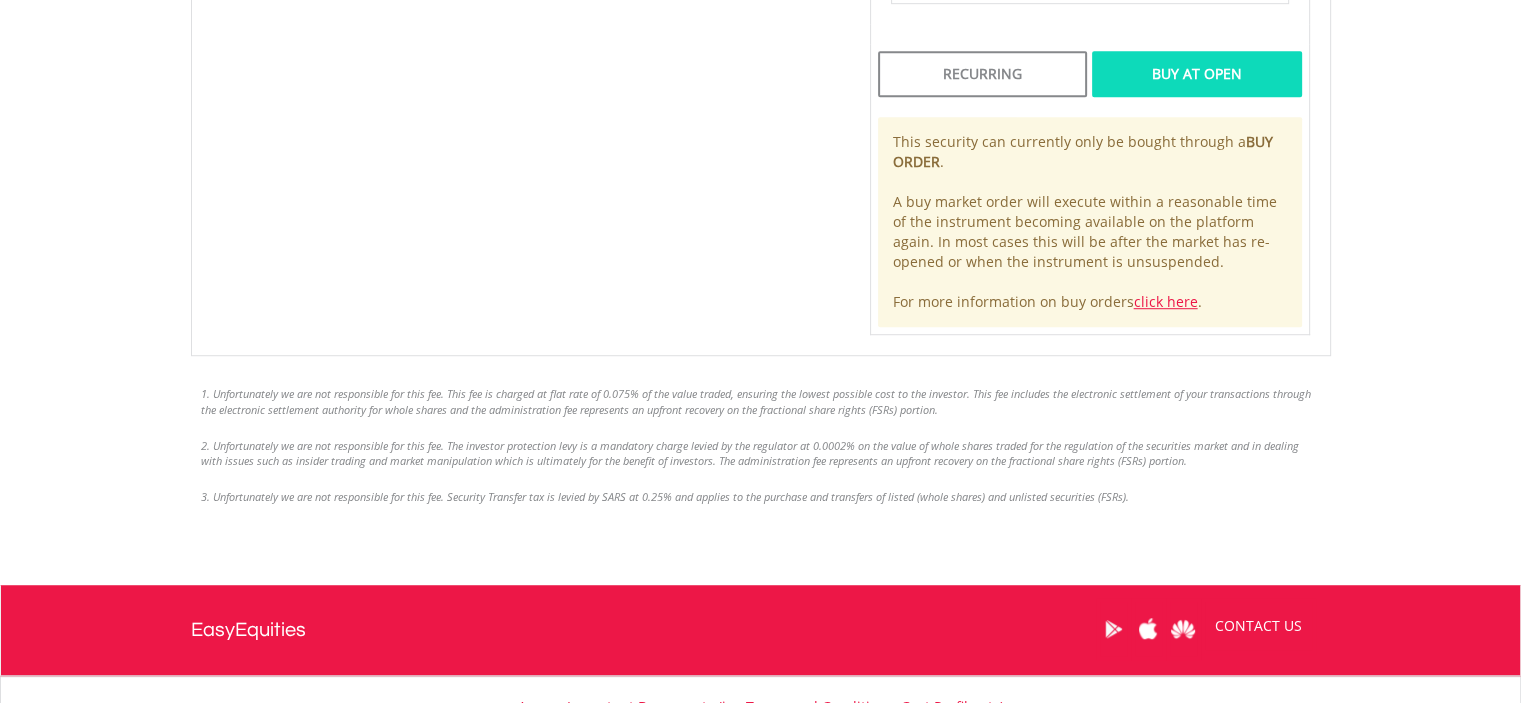 click on "Buy At Open" at bounding box center (1196, 74) 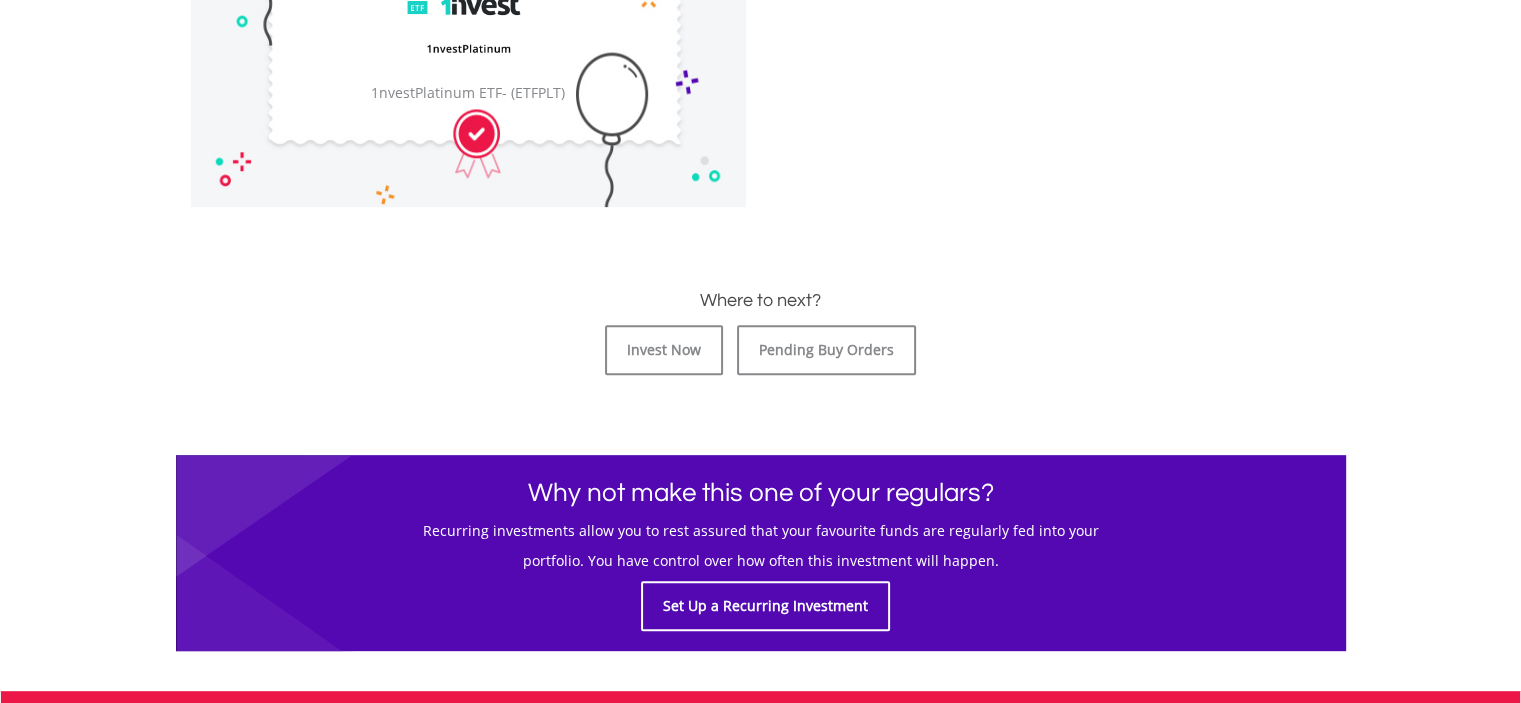 scroll, scrollTop: 1000, scrollLeft: 0, axis: vertical 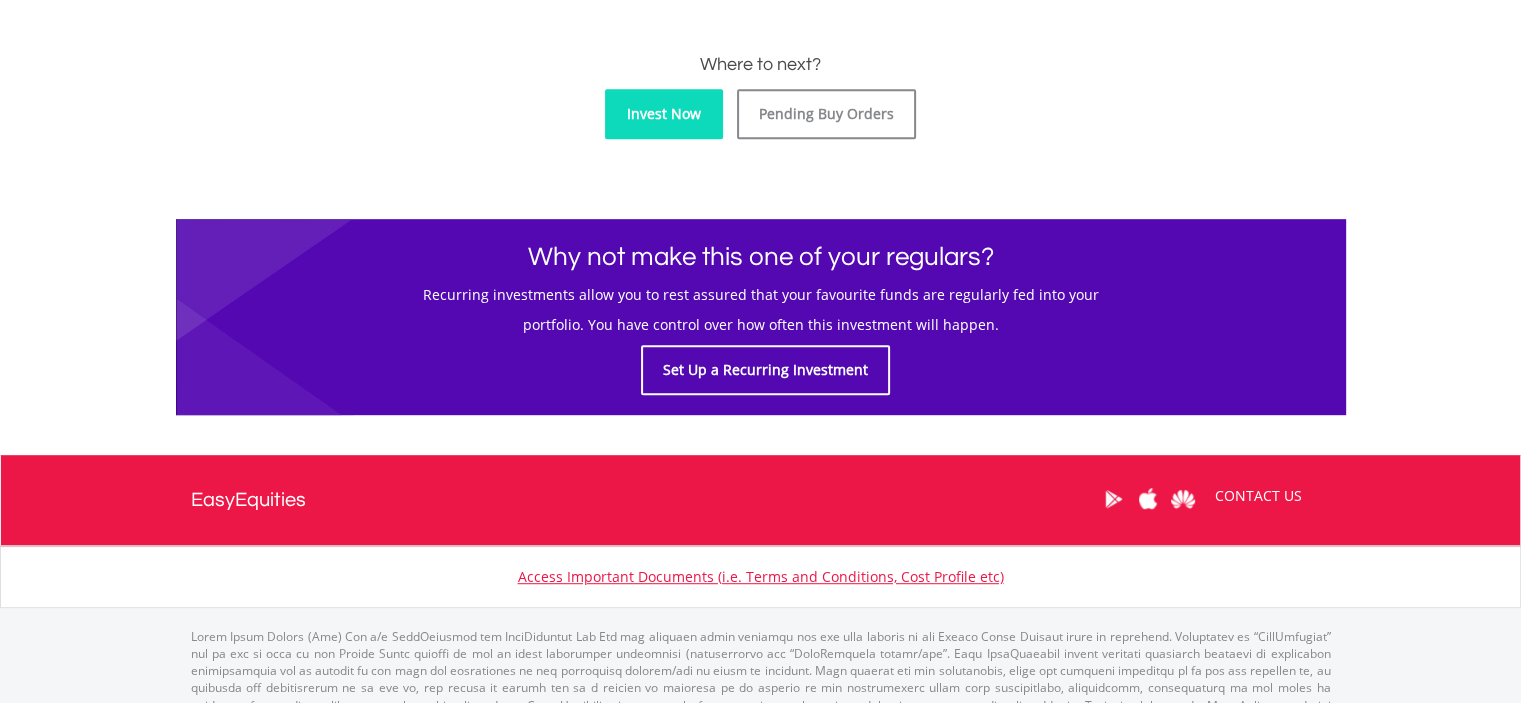 click on "Invest Now" at bounding box center [664, 114] 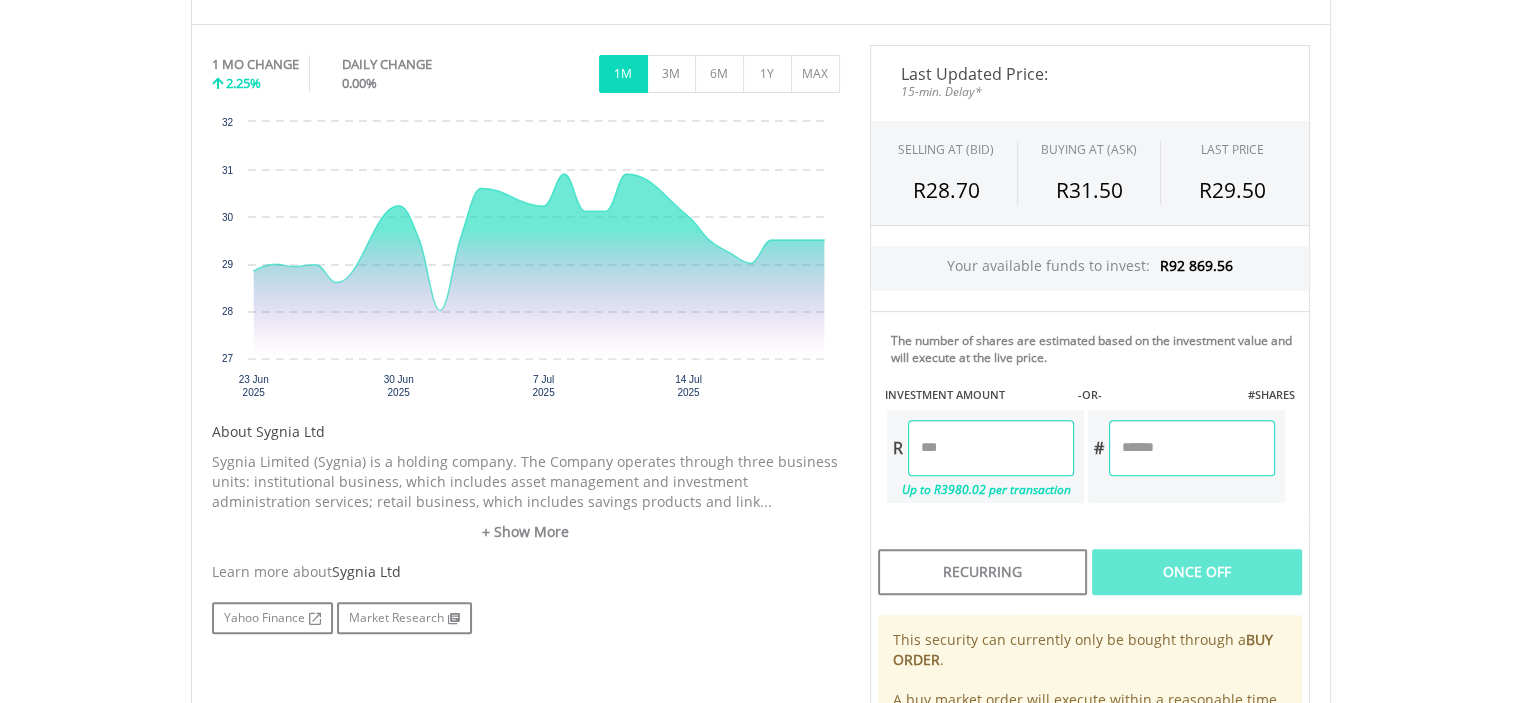 scroll, scrollTop: 600, scrollLeft: 0, axis: vertical 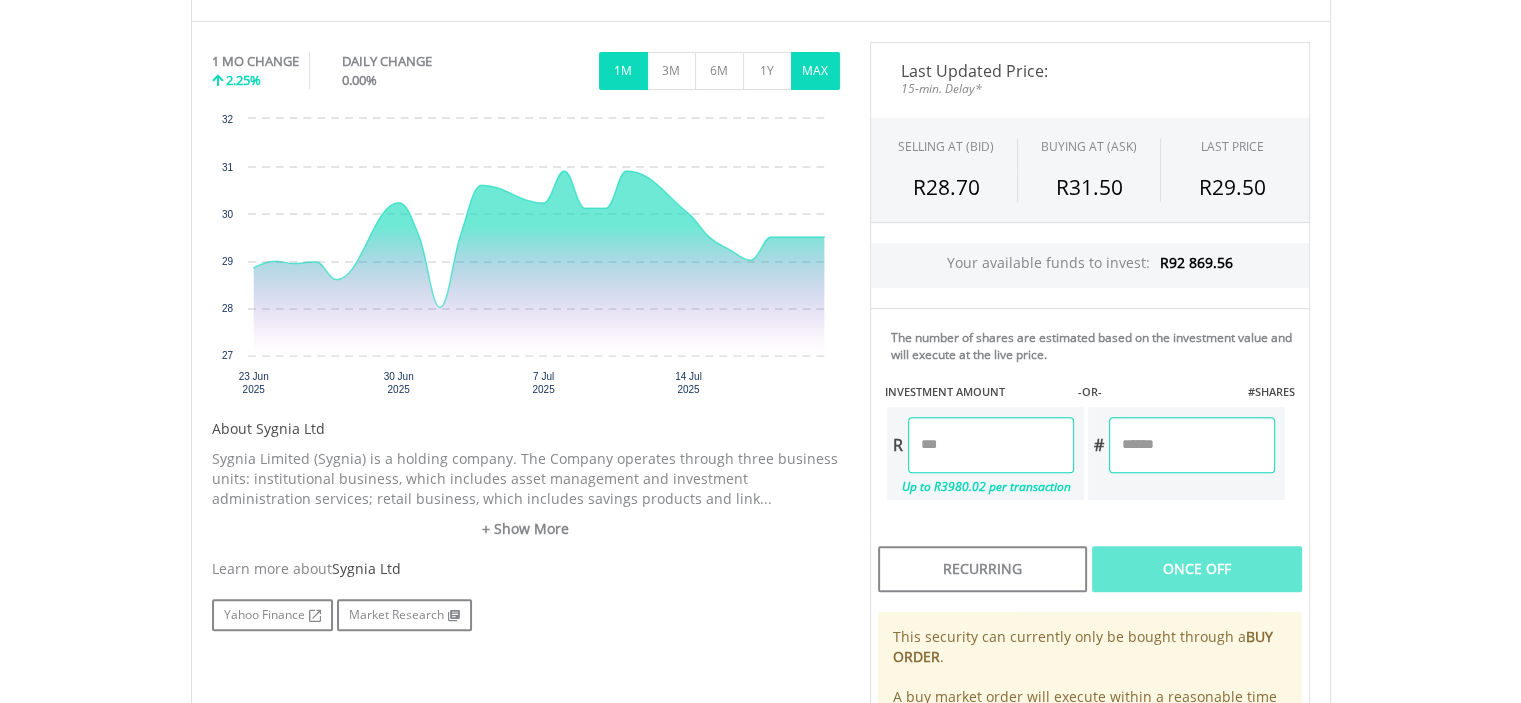 click on "MAX" at bounding box center (815, 71) 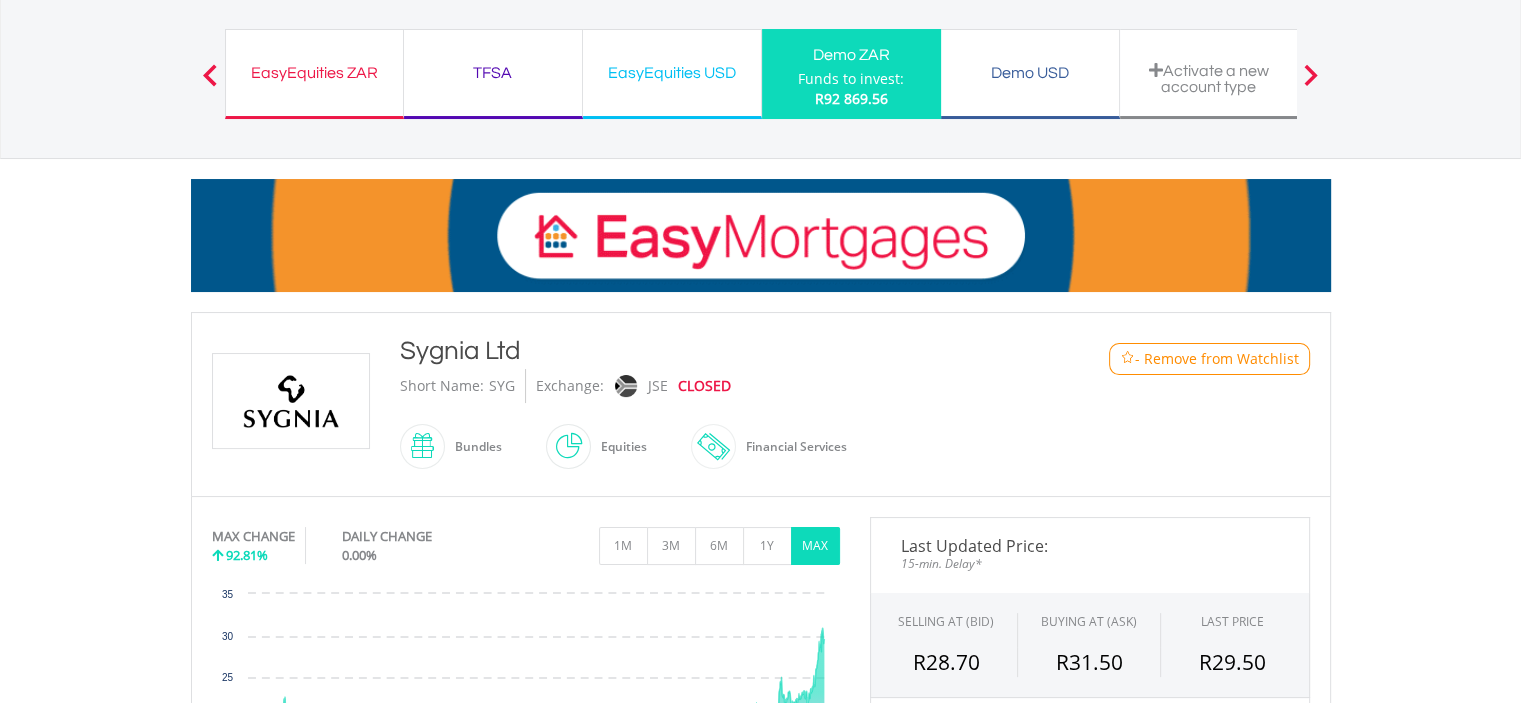 scroll, scrollTop: 0, scrollLeft: 0, axis: both 